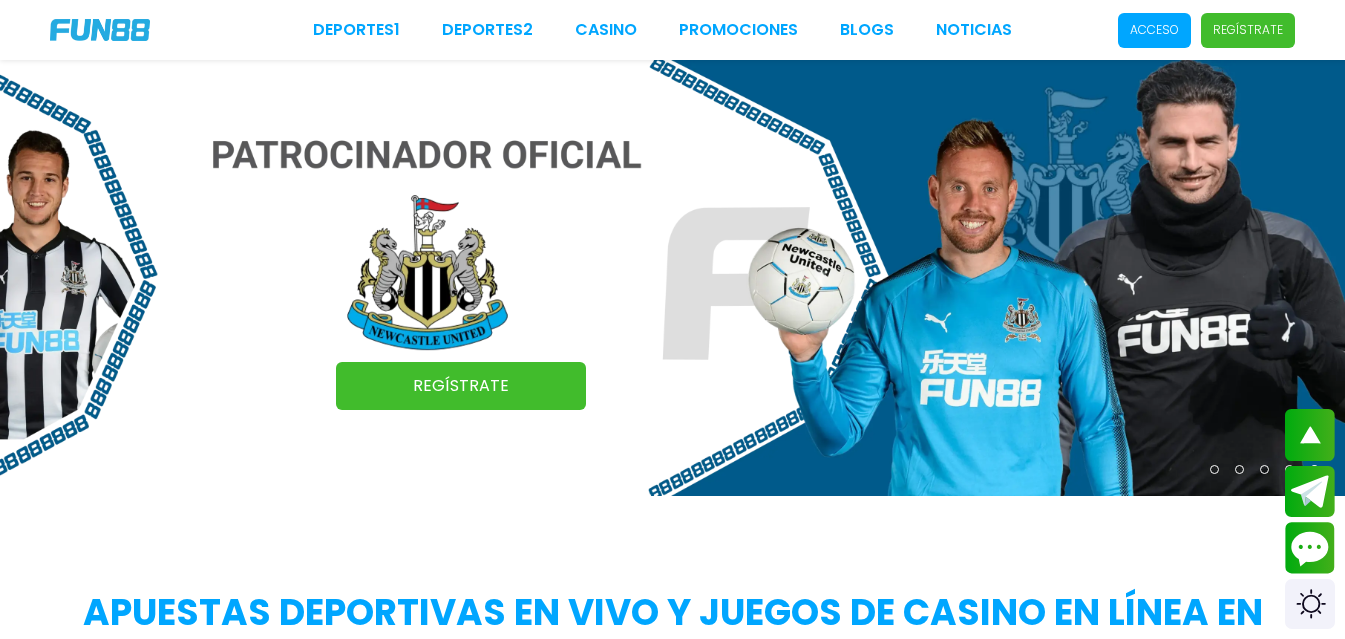 scroll, scrollTop: 1544, scrollLeft: 0, axis: vertical 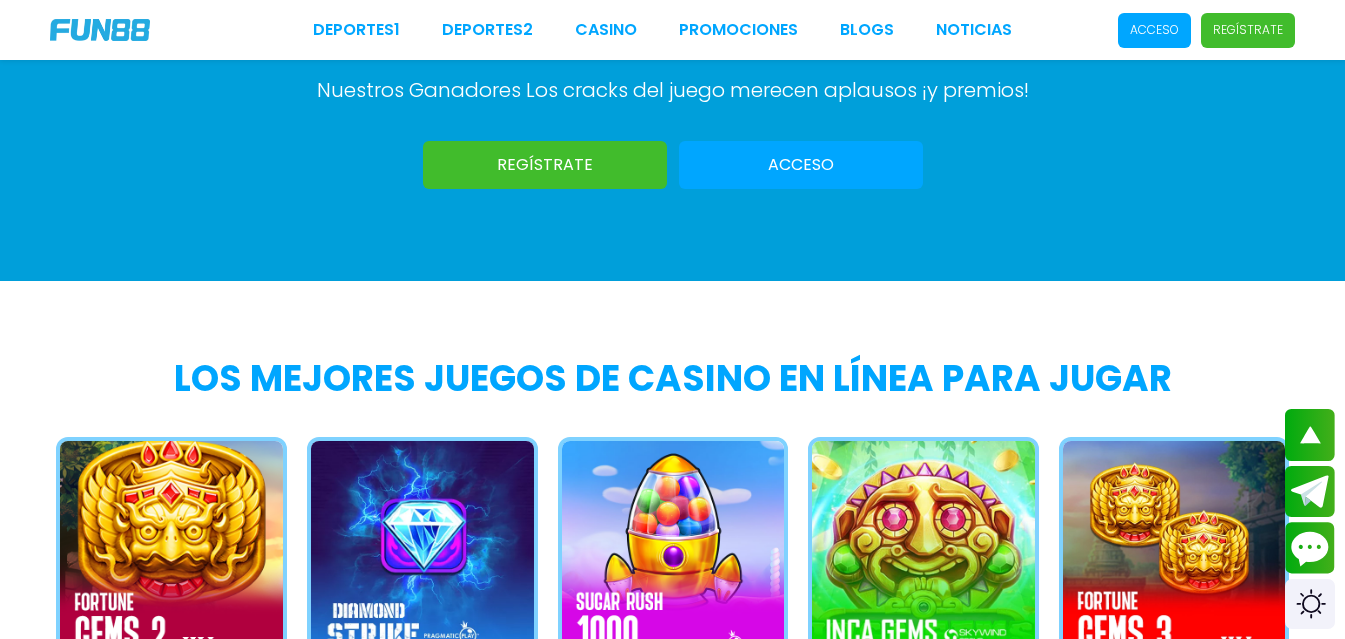 click on "Acceso" at bounding box center [1154, 30] 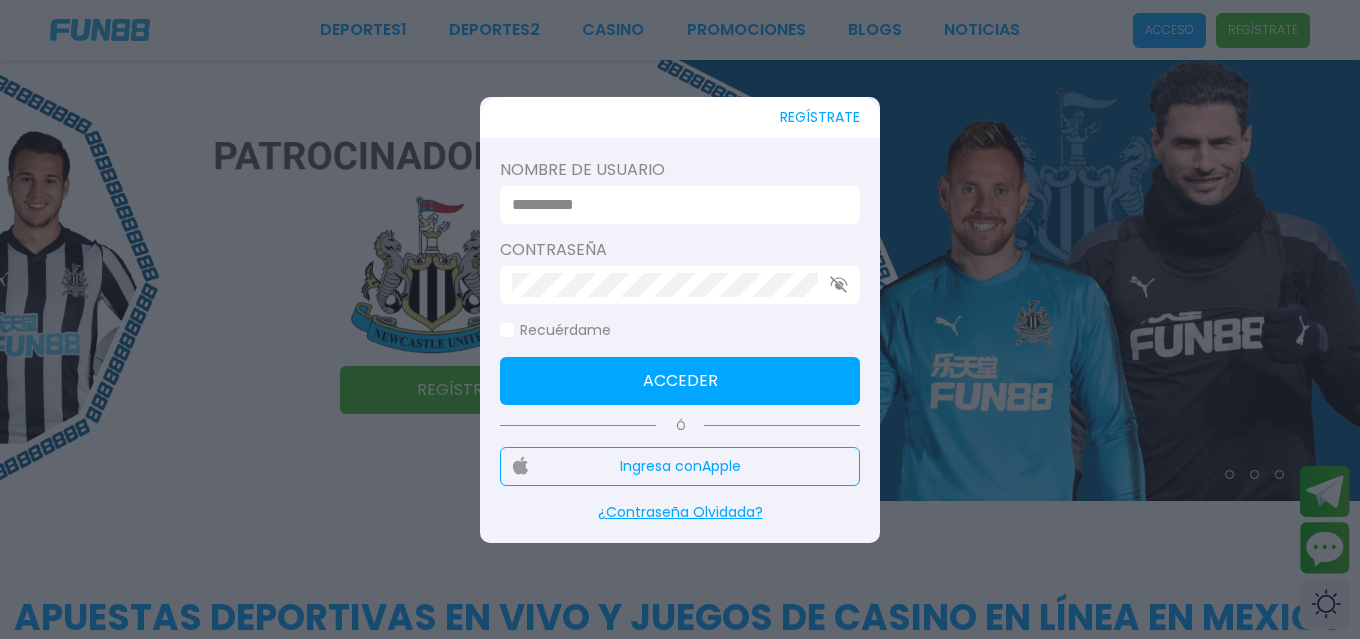 click at bounding box center (680, 205) 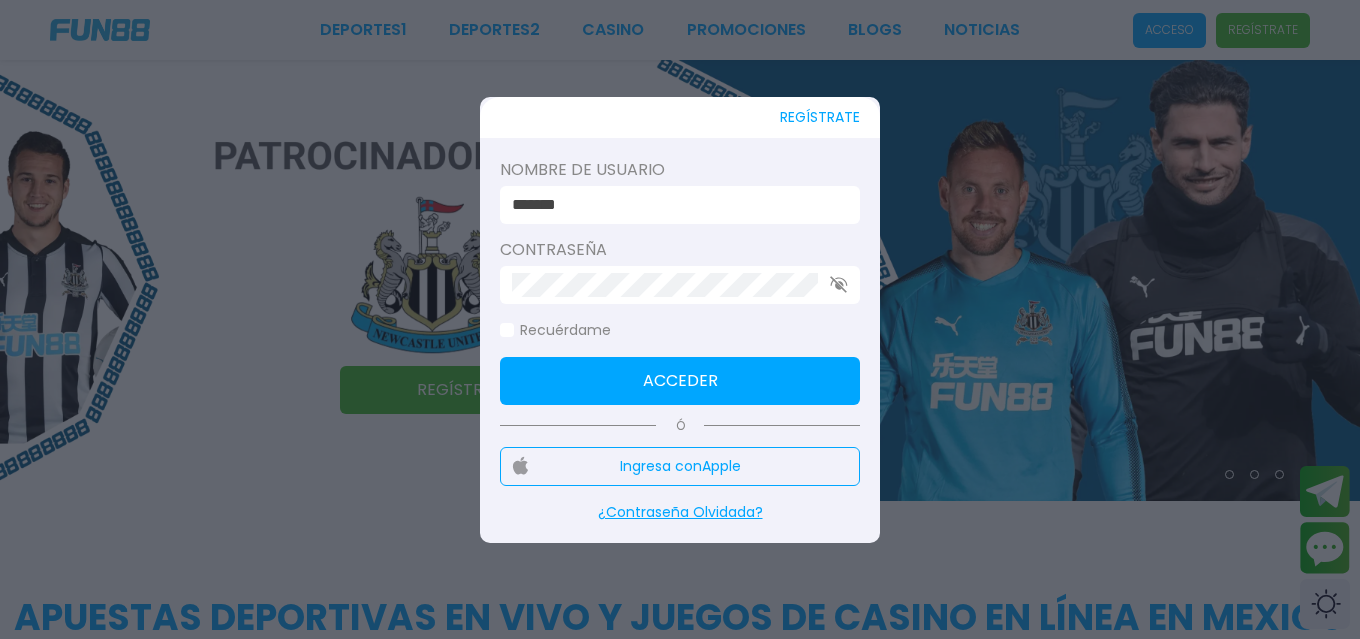 click at bounding box center (680, 285) 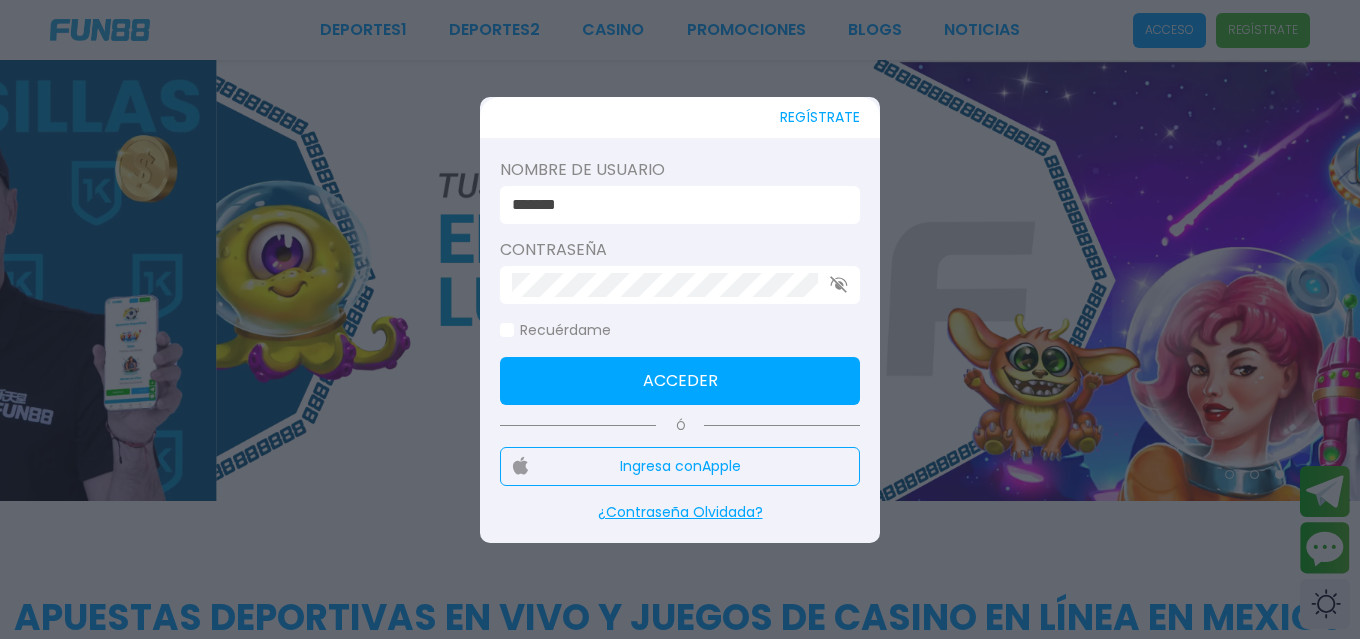 click at bounding box center (680, 285) 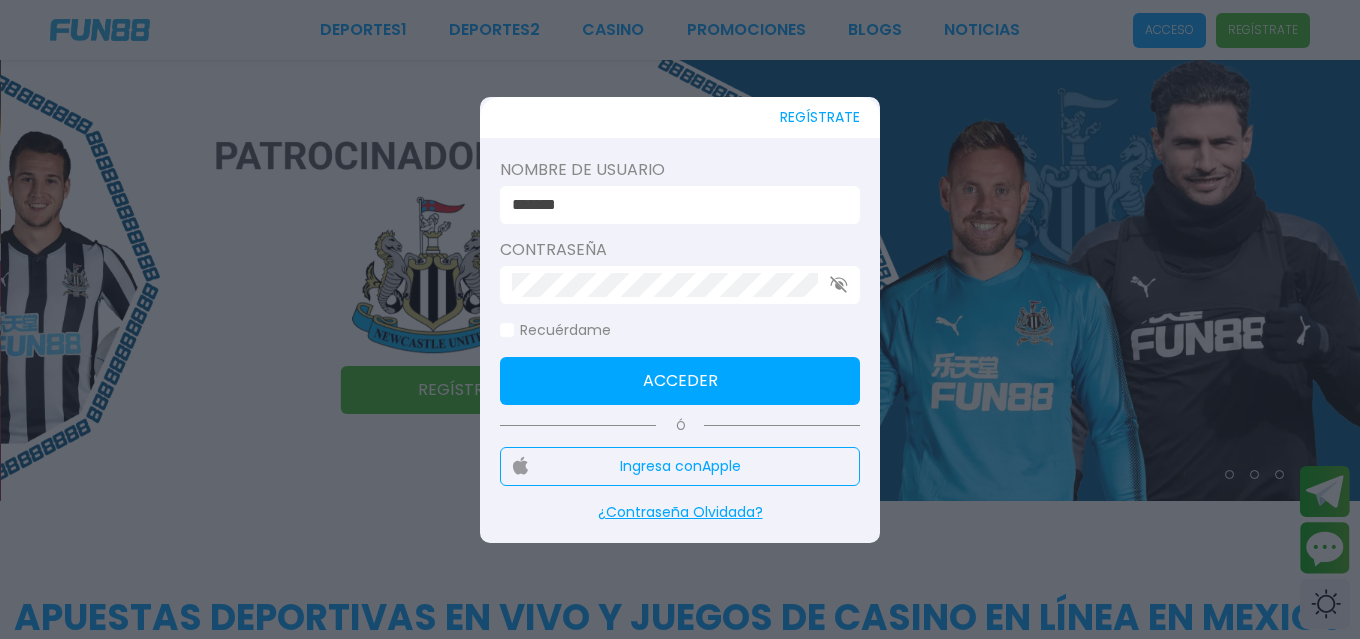 click 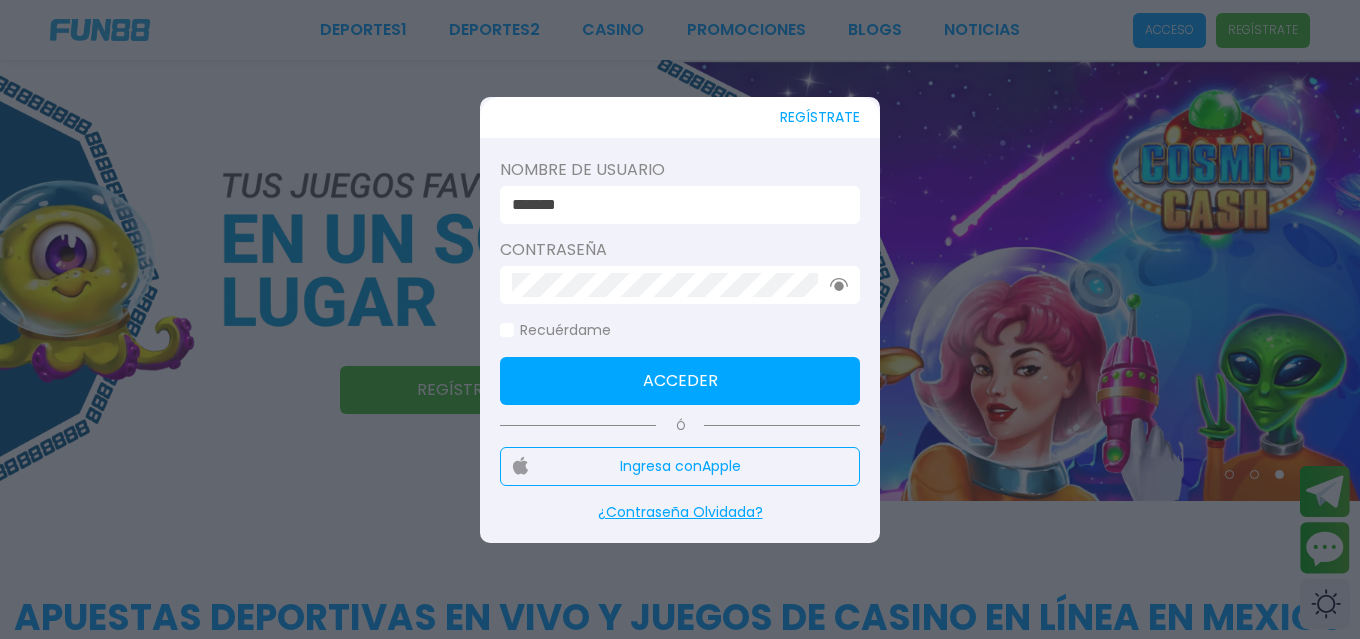 click on "Acceder" at bounding box center (680, 381) 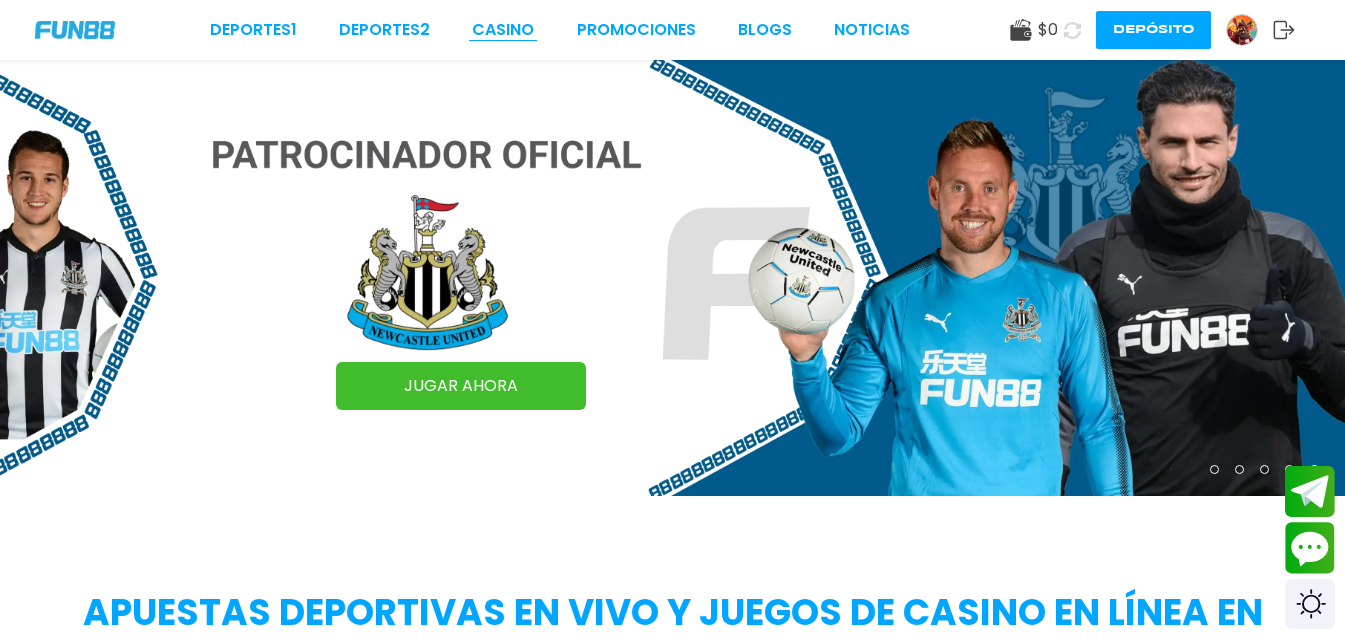 click on "CASINO" at bounding box center [503, 30] 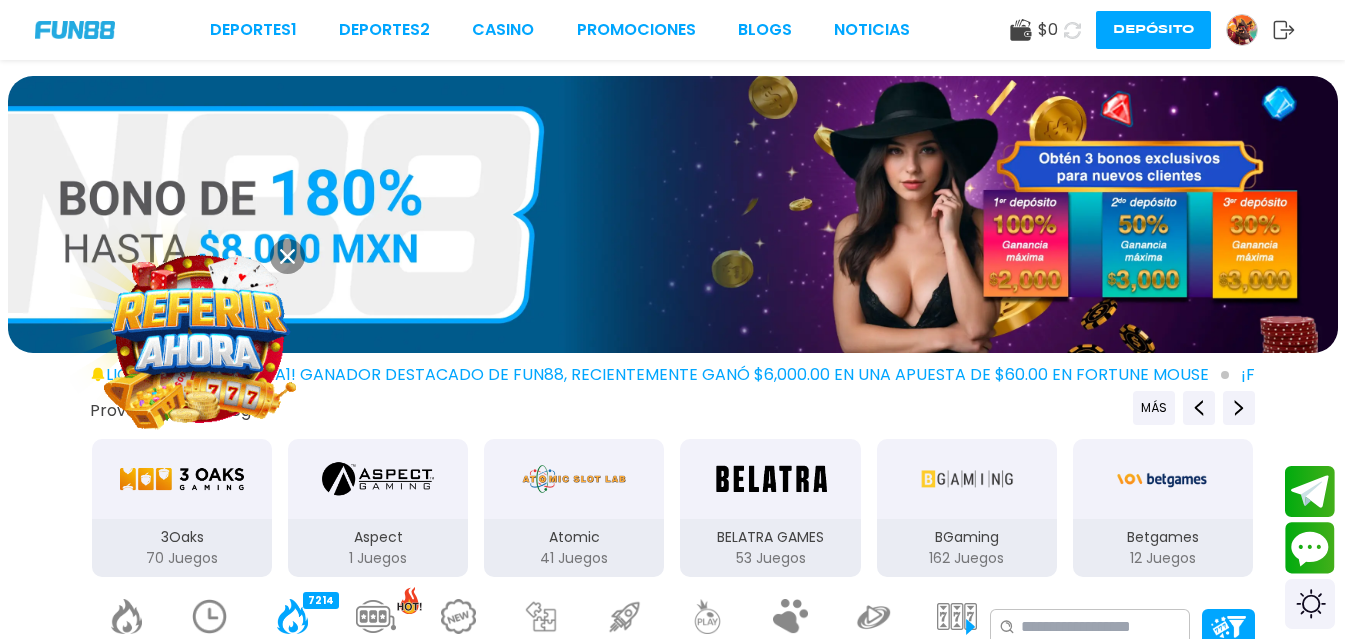 click 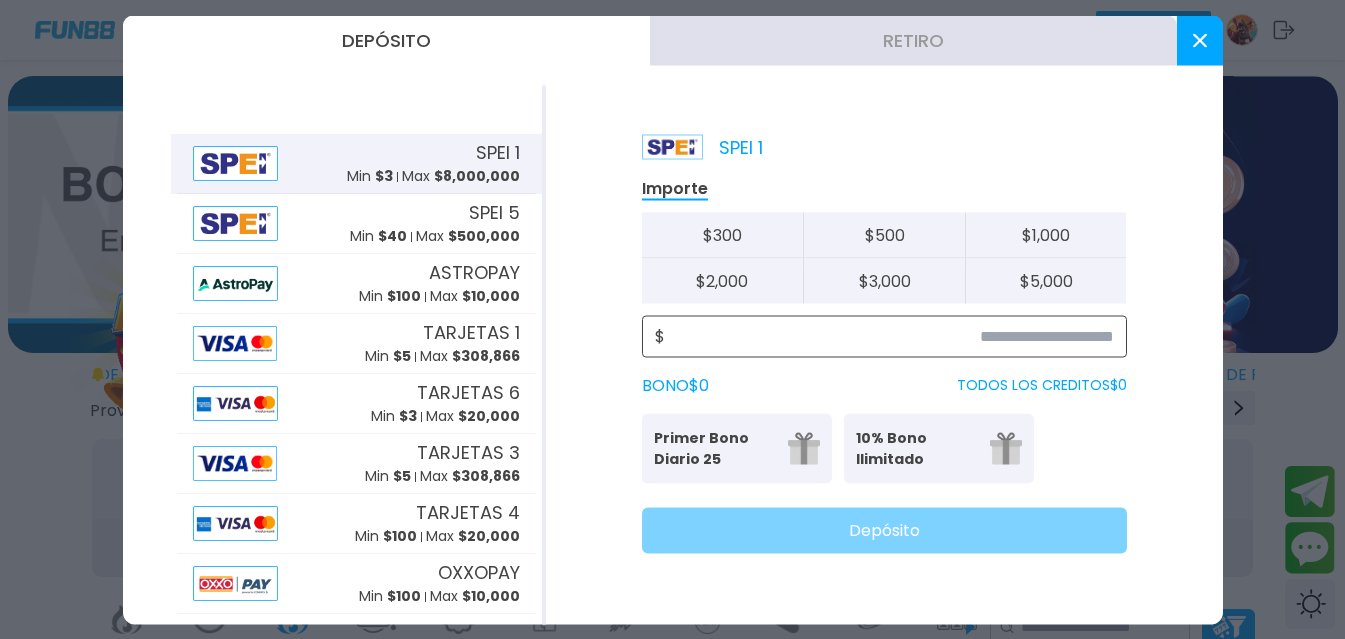 click at bounding box center (889, 336) 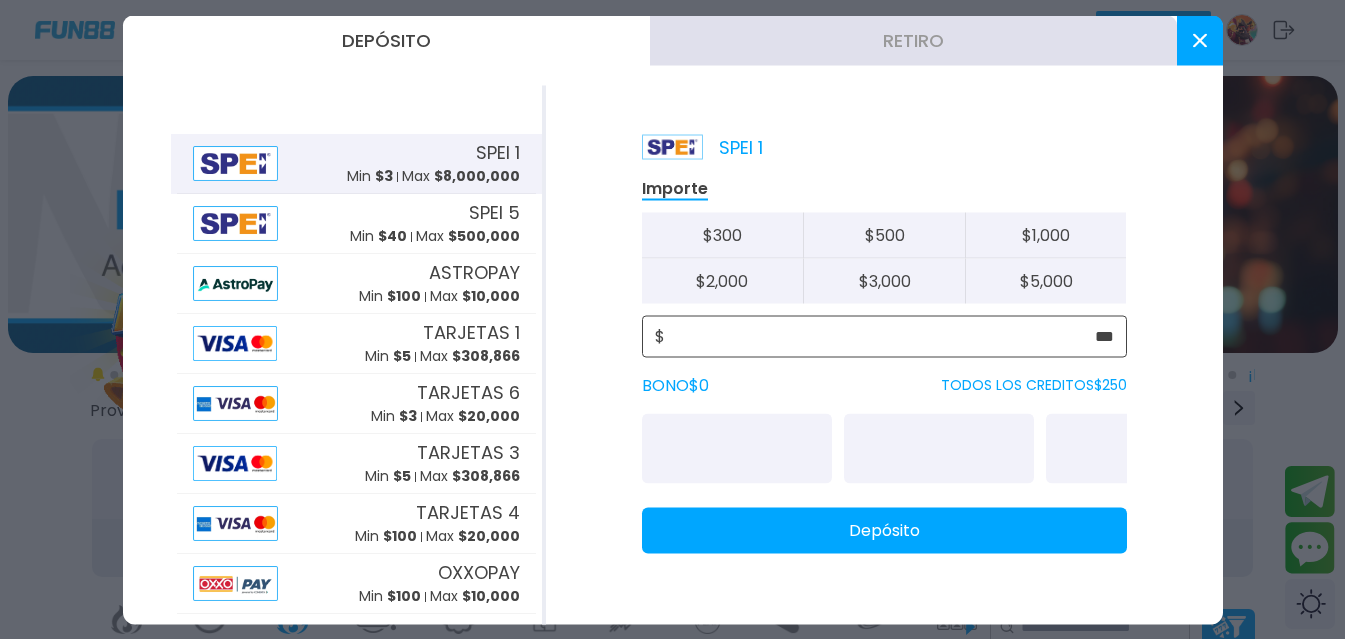 type on "***" 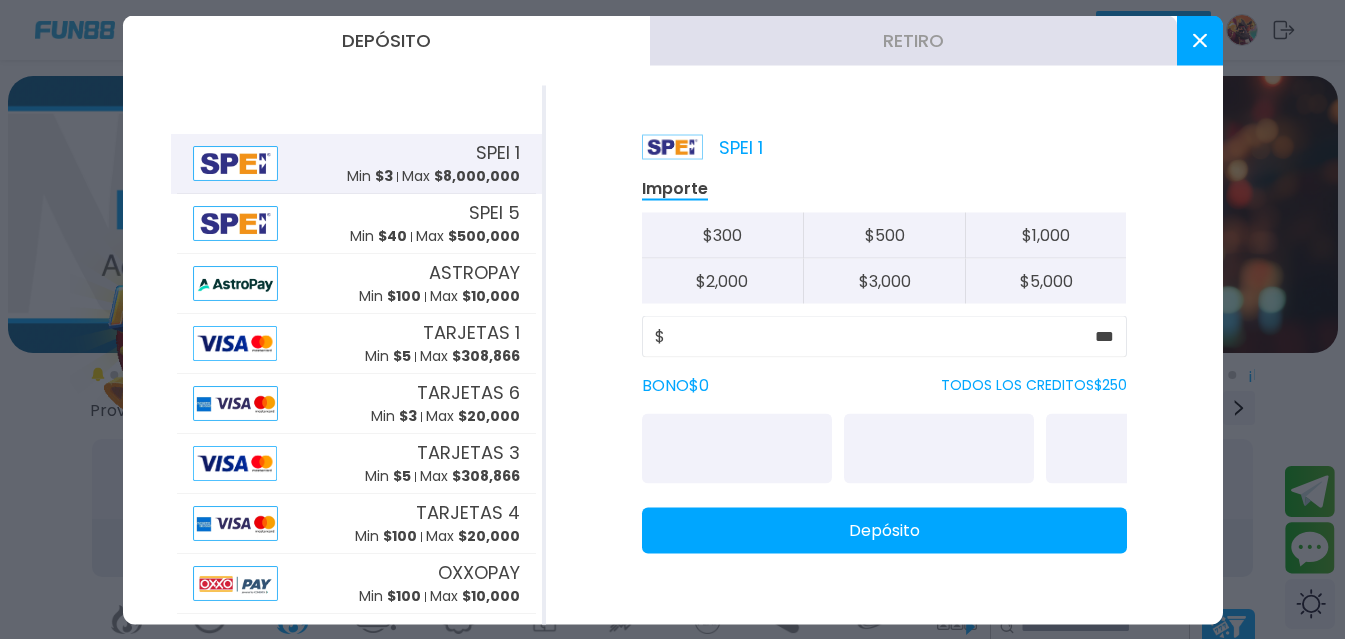 click on "SPEI 1 Importe $  [MONEY] $  [MONEY] $  [MONEY] $  [MONEY] $  [MONEY] $  [MONEY] $ *** BONO  $ 0 TODOS LOS CREDITOS  $ [MONEY] Depósito" at bounding box center [884, 354] 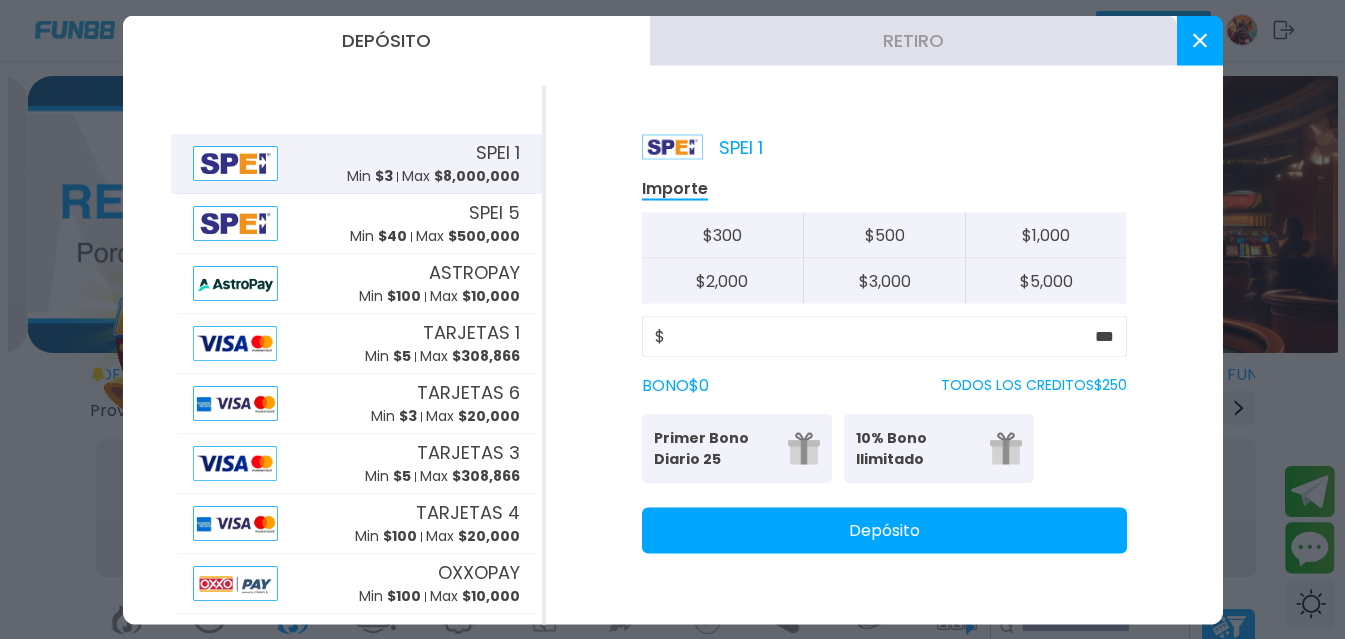 click on "Depósito" at bounding box center [884, 530] 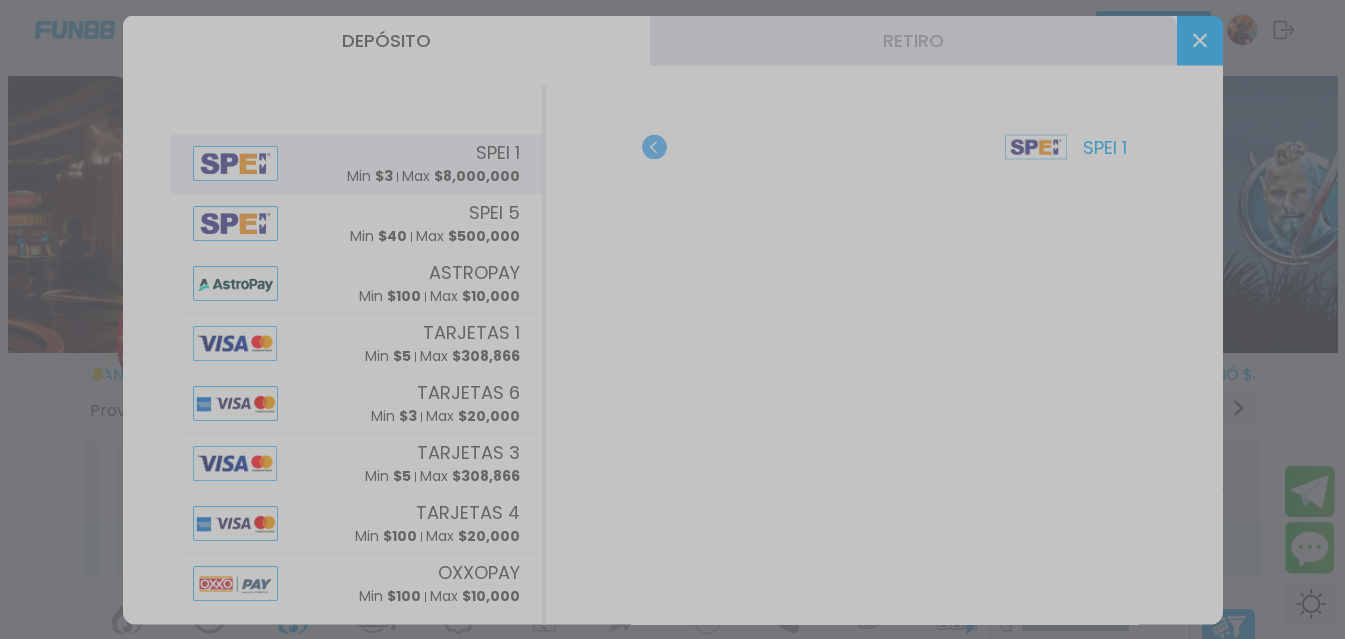 click at bounding box center (672, 319) 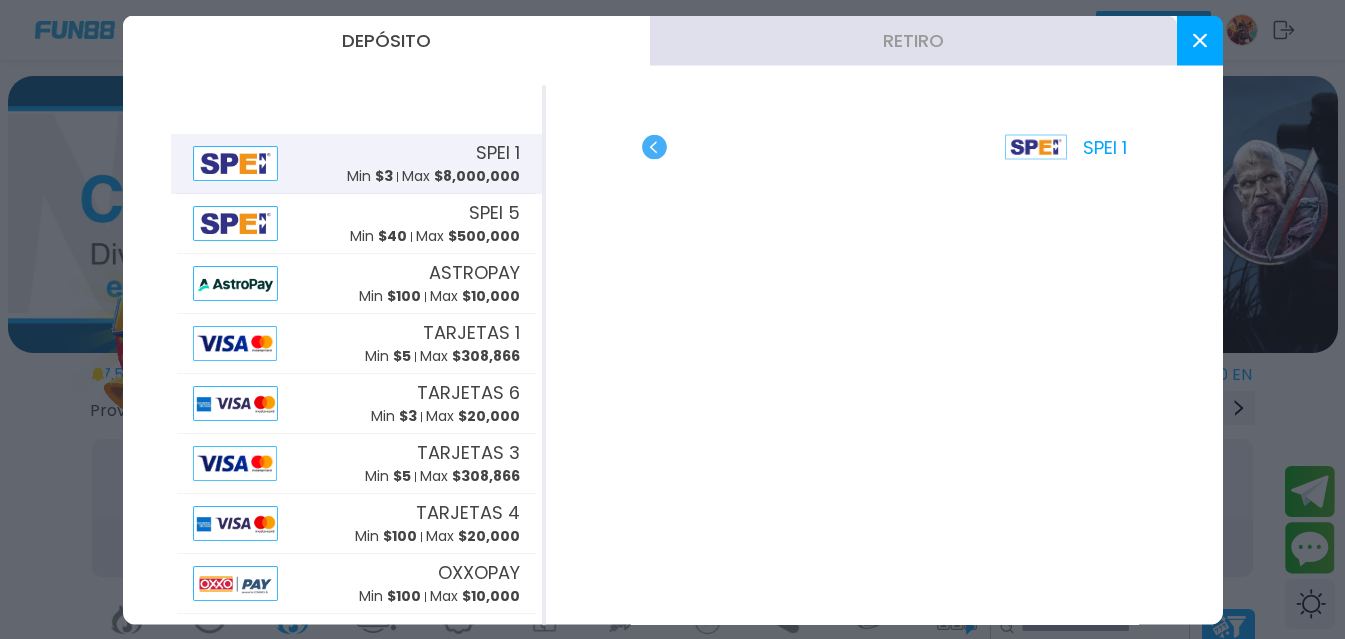 click 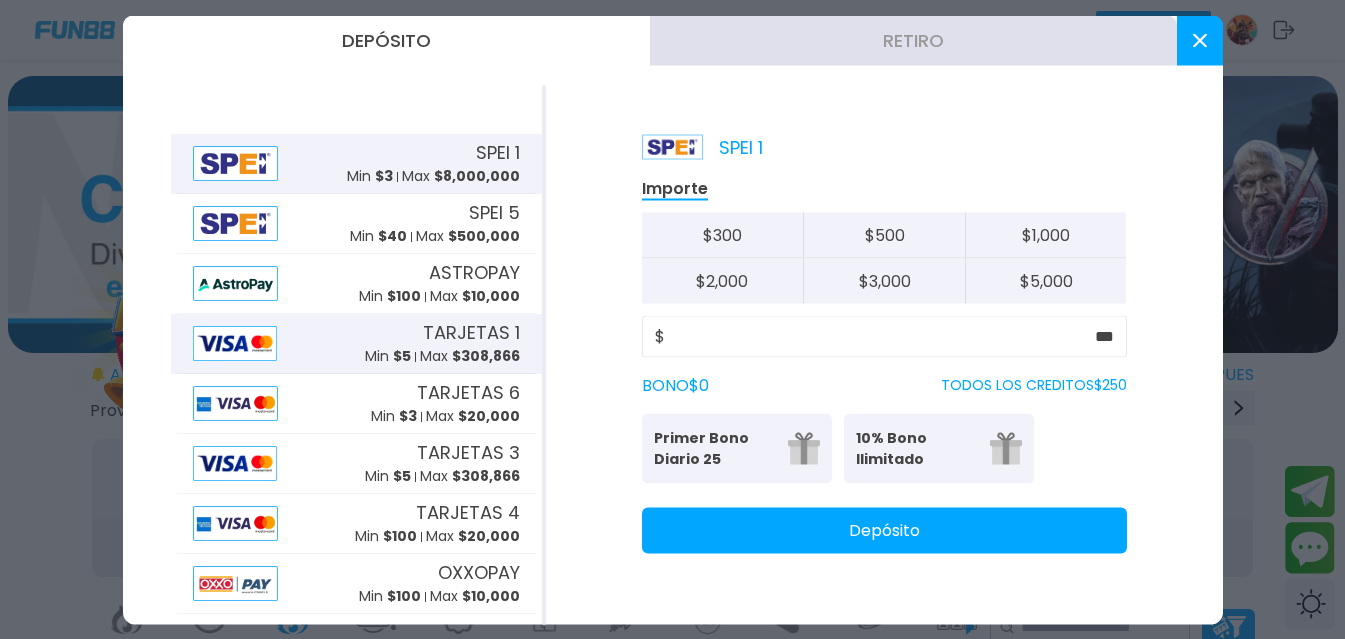 click on "Min   $ 5" at bounding box center (388, 356) 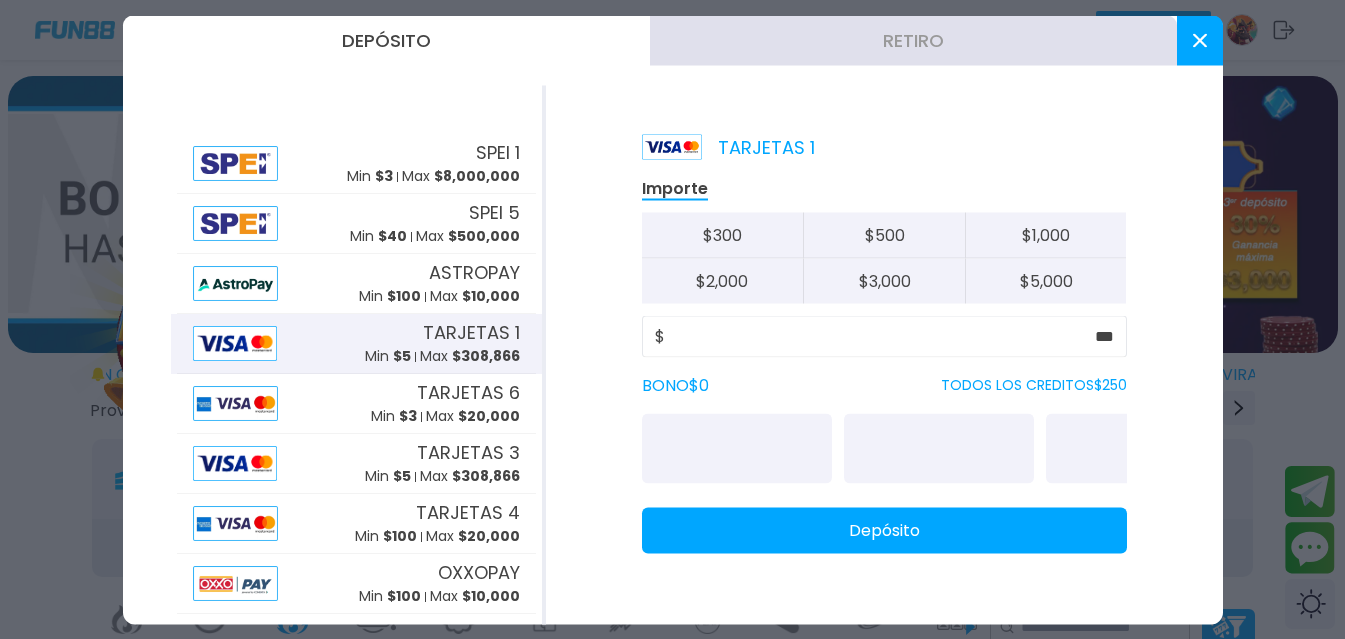 click on "Depósito" at bounding box center (884, 530) 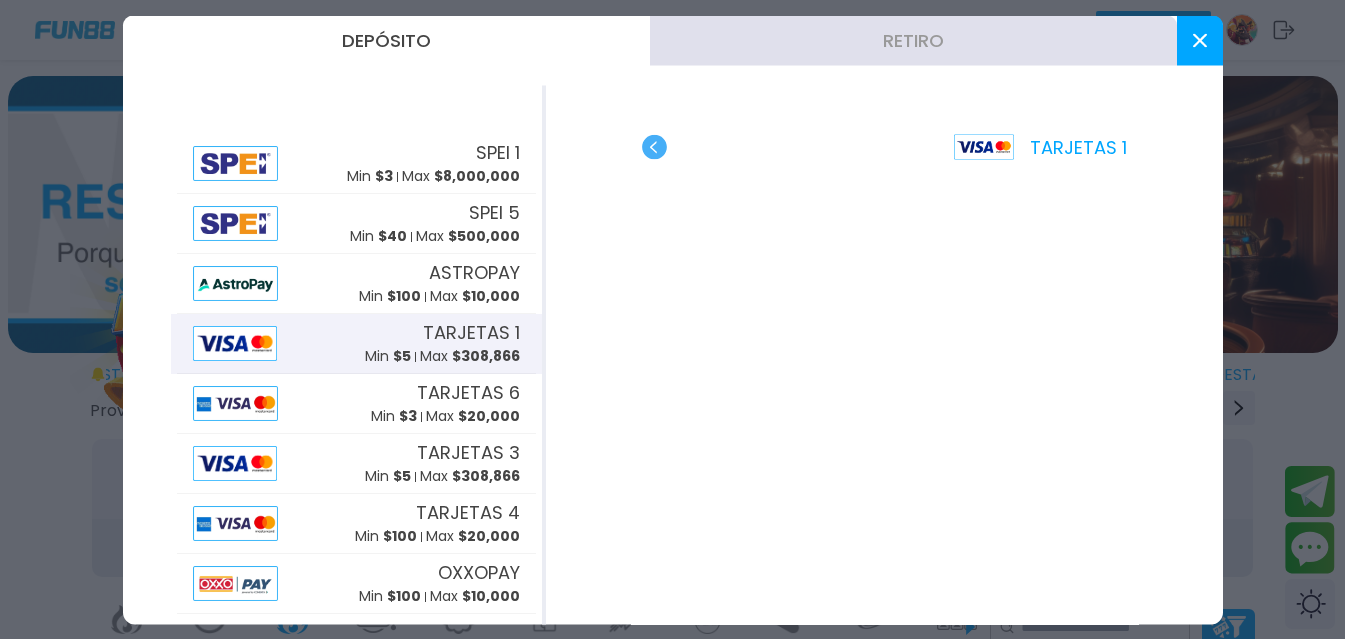 click 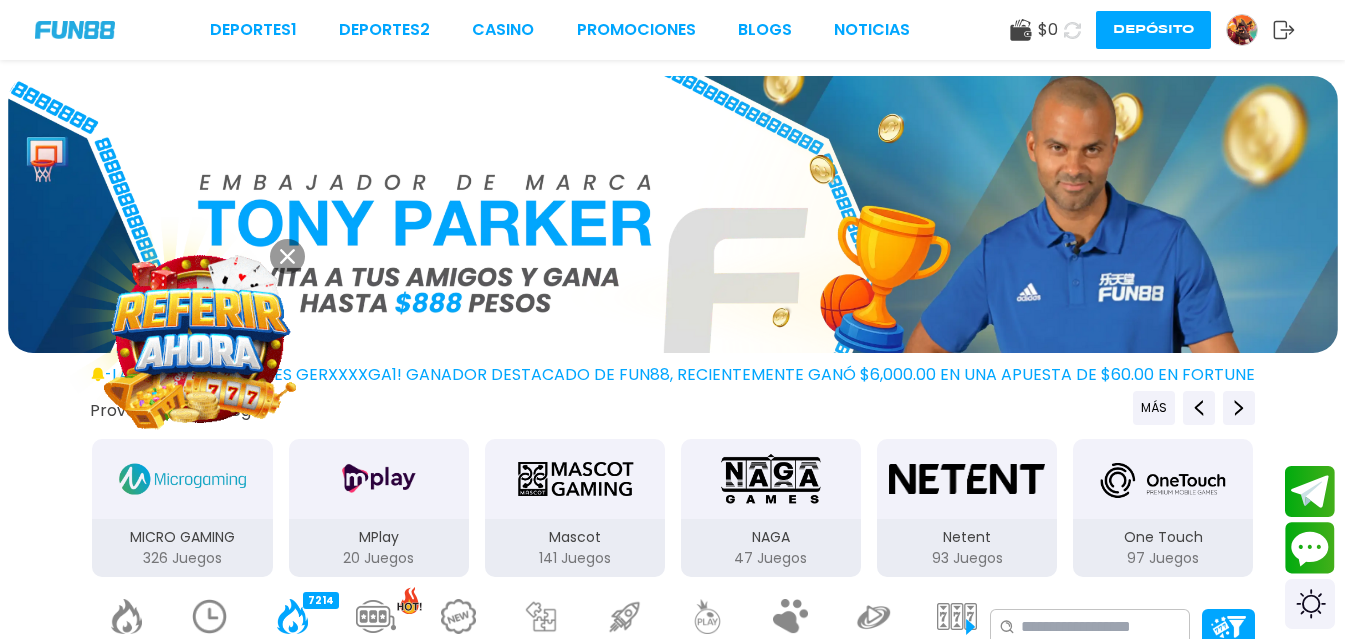 click on "JUGAR 3" at bounding box center (209, 627) 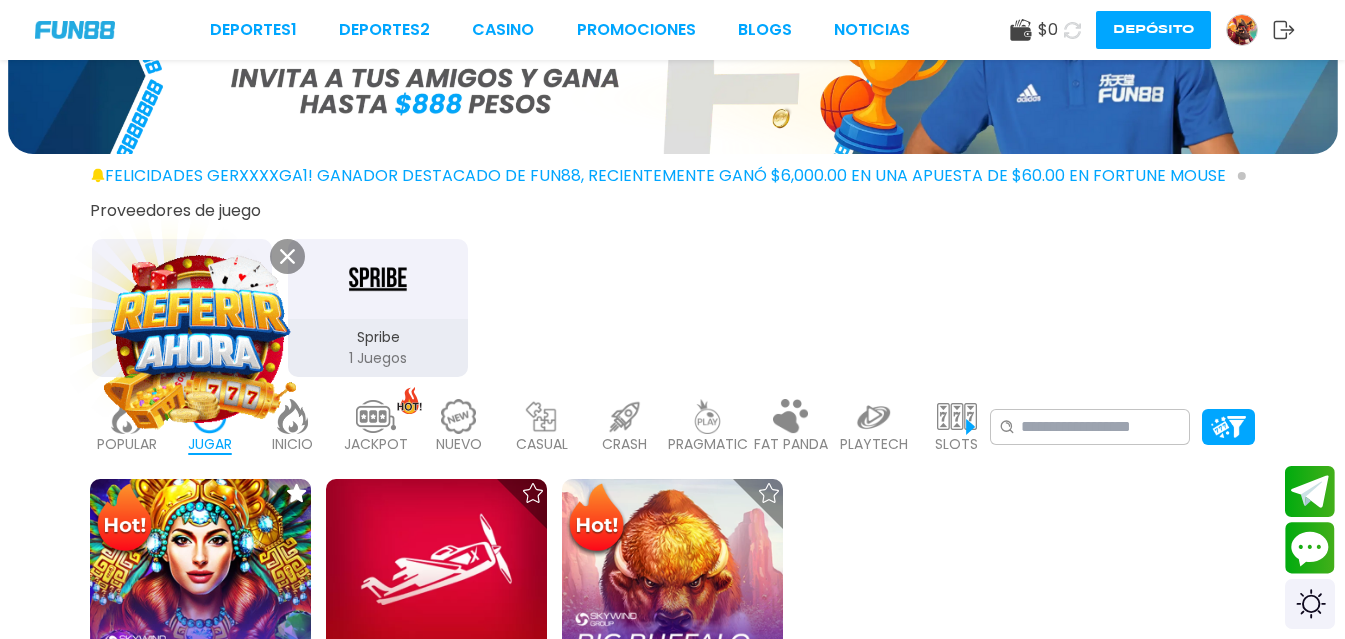 scroll, scrollTop: 200, scrollLeft: 0, axis: vertical 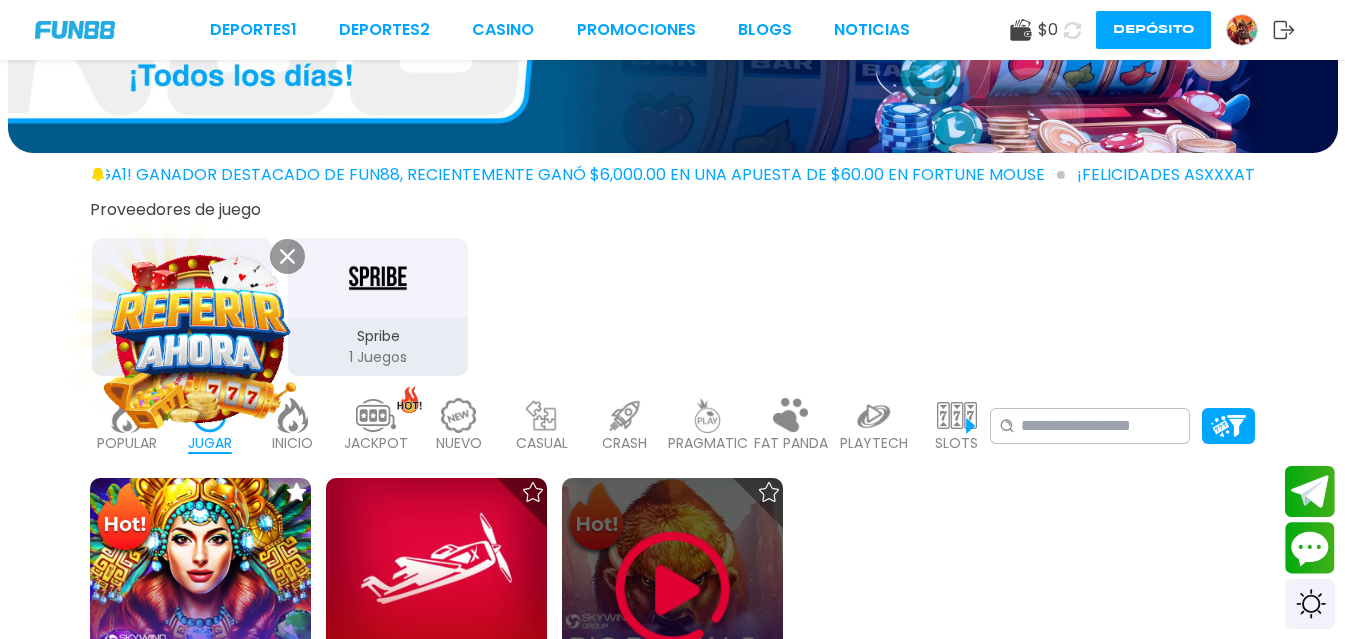 click at bounding box center (673, 589) 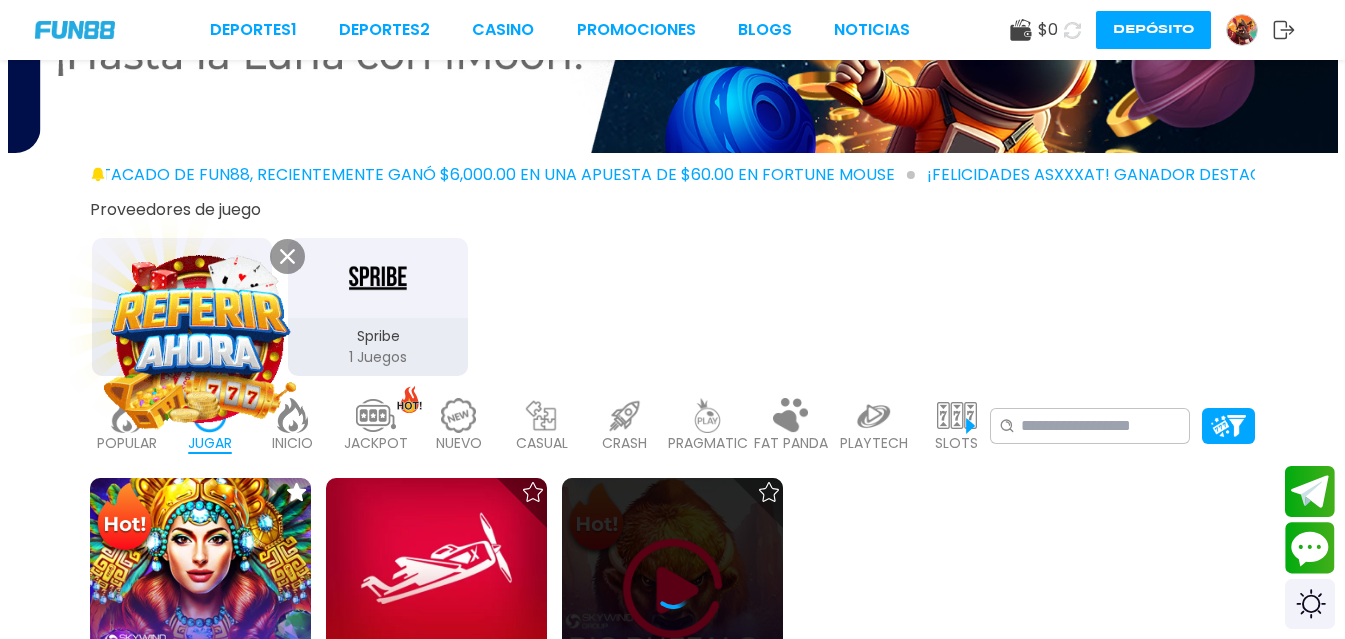 scroll, scrollTop: 0, scrollLeft: 0, axis: both 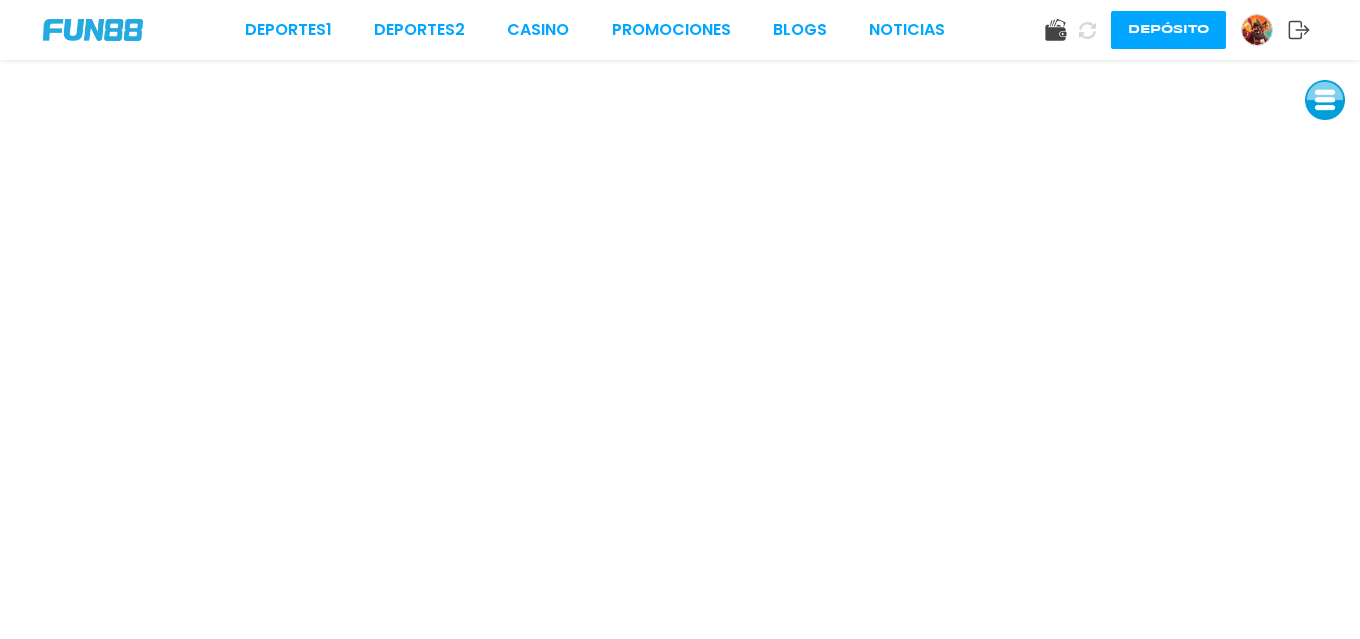 click at bounding box center (1257, 30) 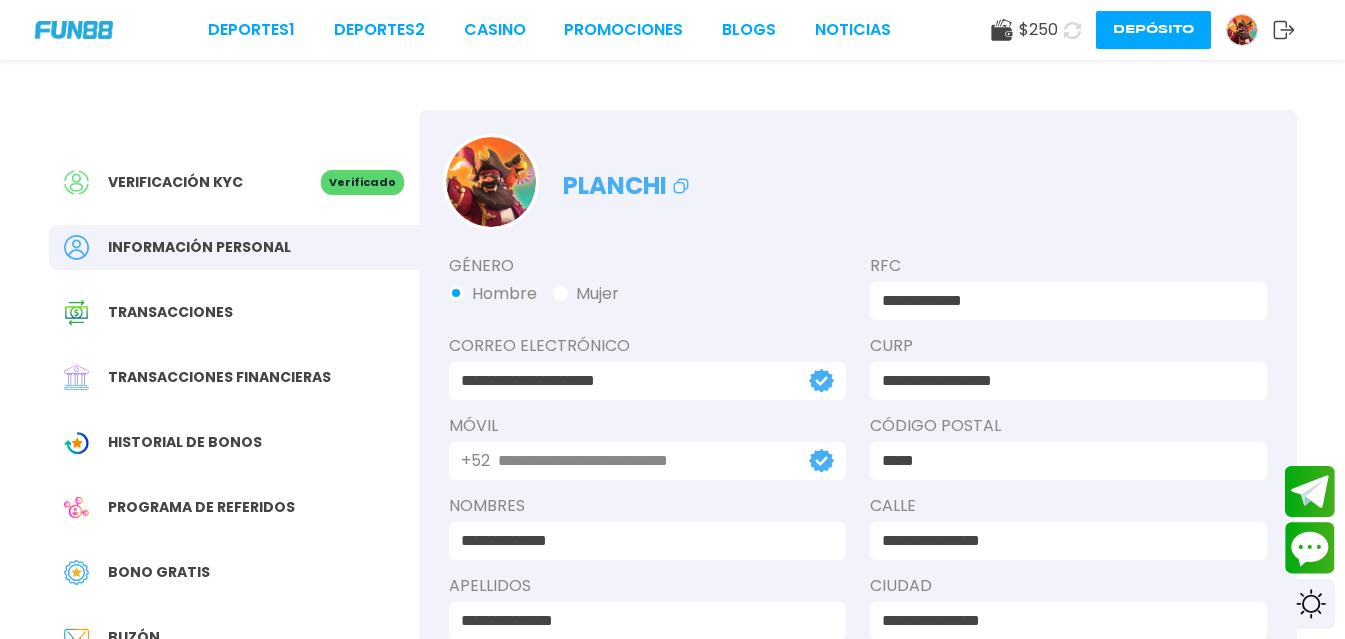 click on "Bono Gratis" at bounding box center (159, 572) 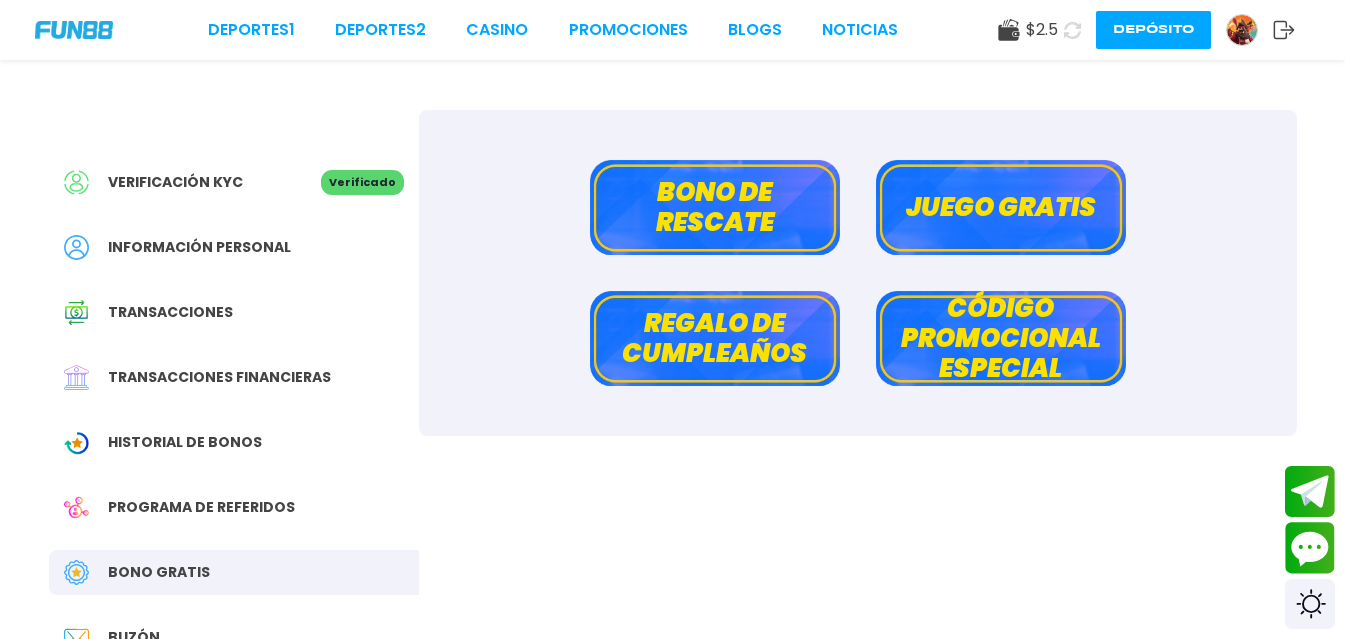click on "Bono de rescate" at bounding box center [715, 207] 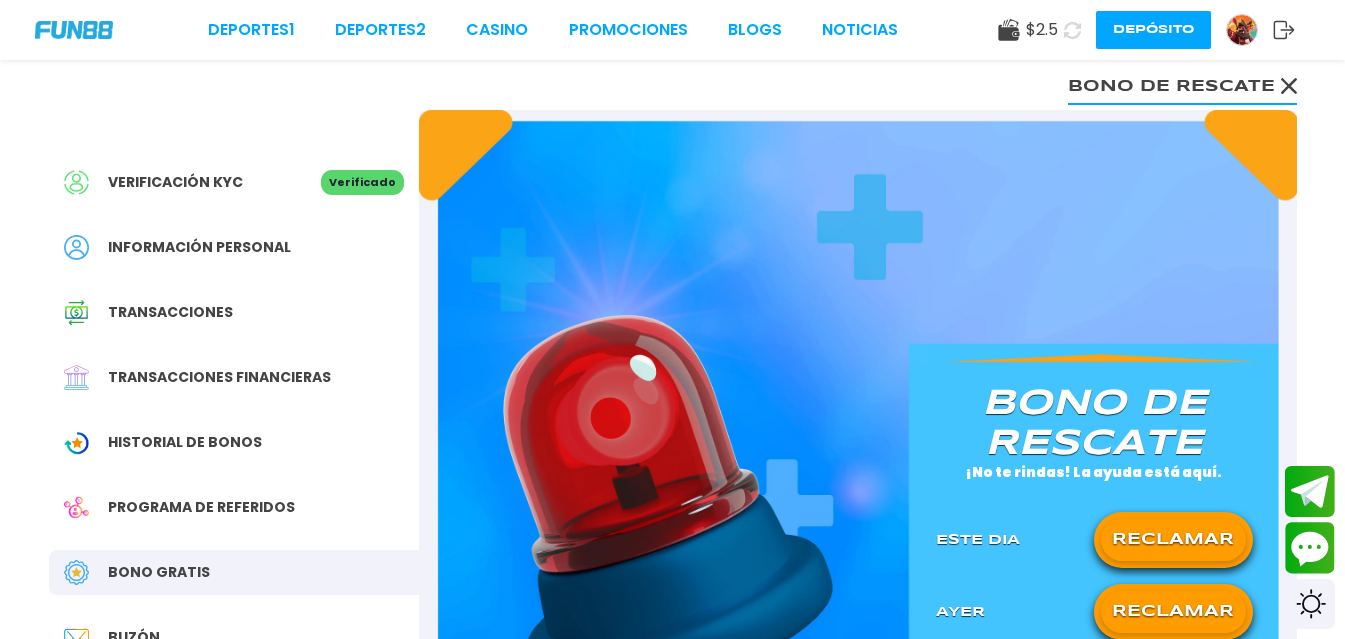 click on "RECLAMAR" at bounding box center [1173, 540] 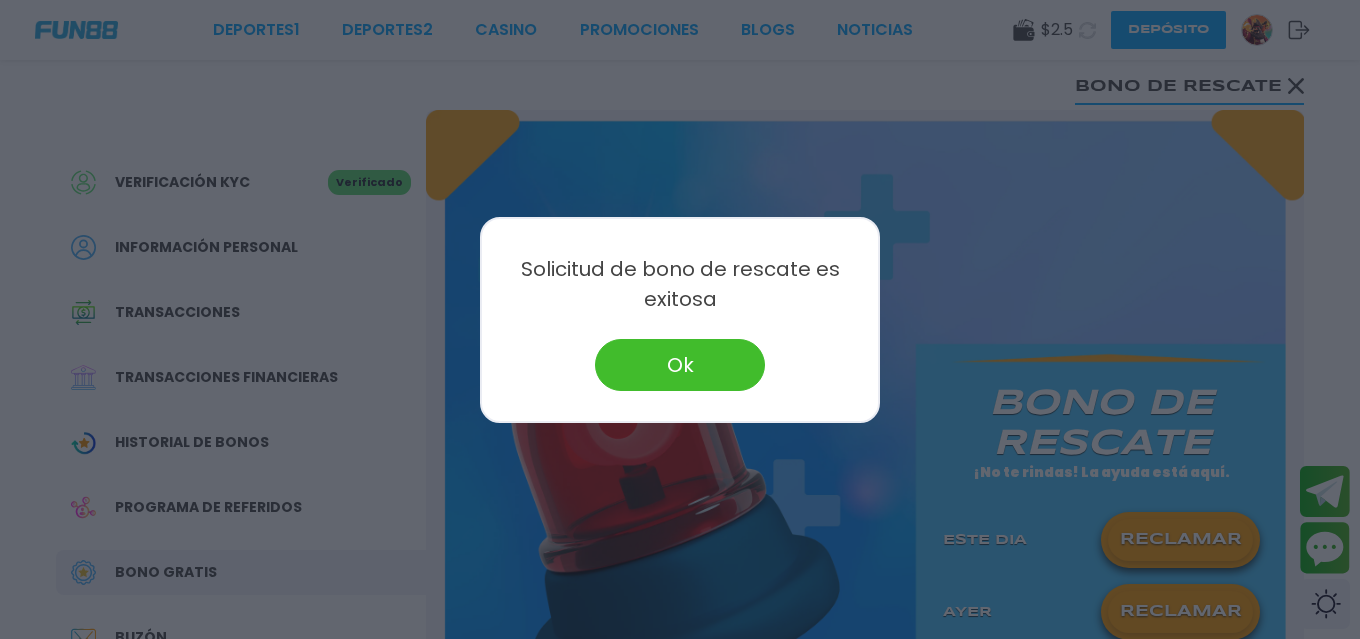 click at bounding box center [680, 319] 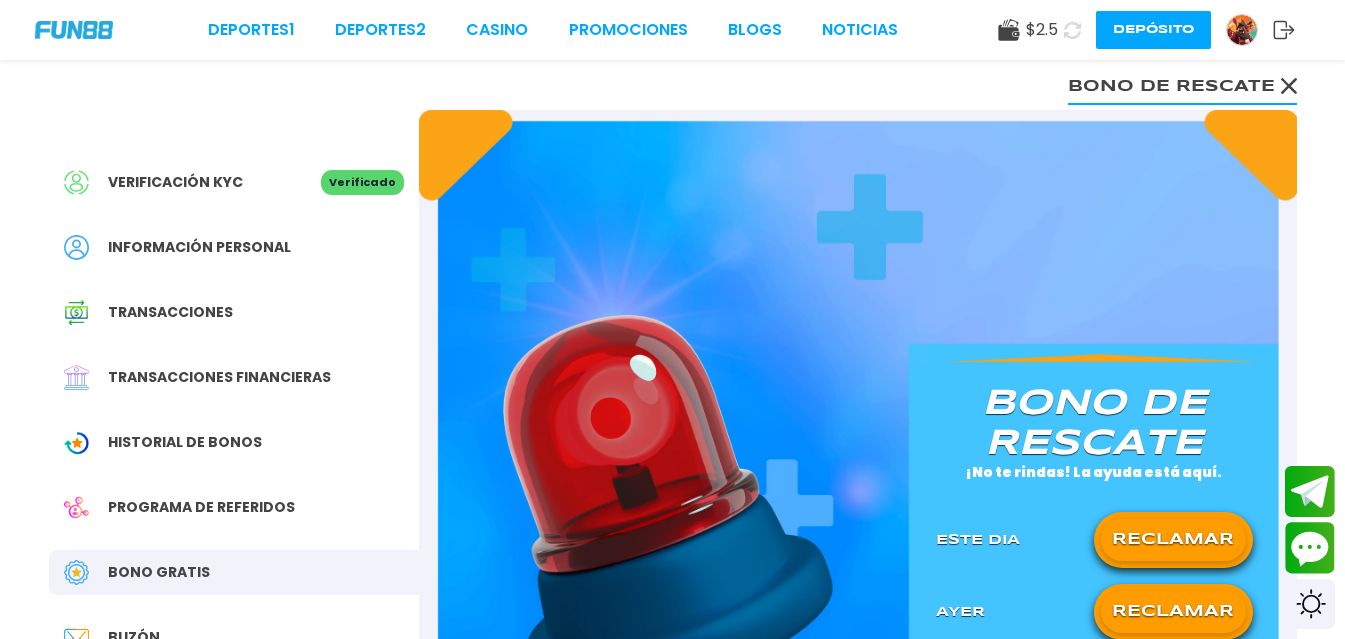 click 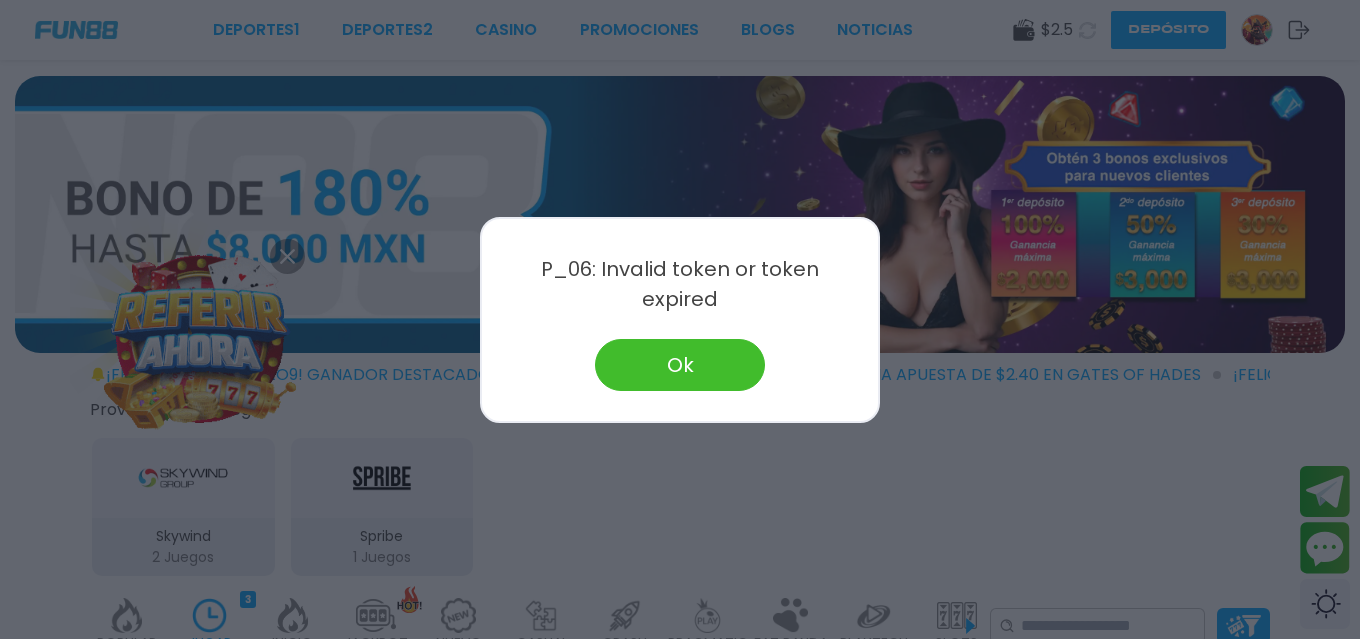 click on "Ok" at bounding box center (680, 365) 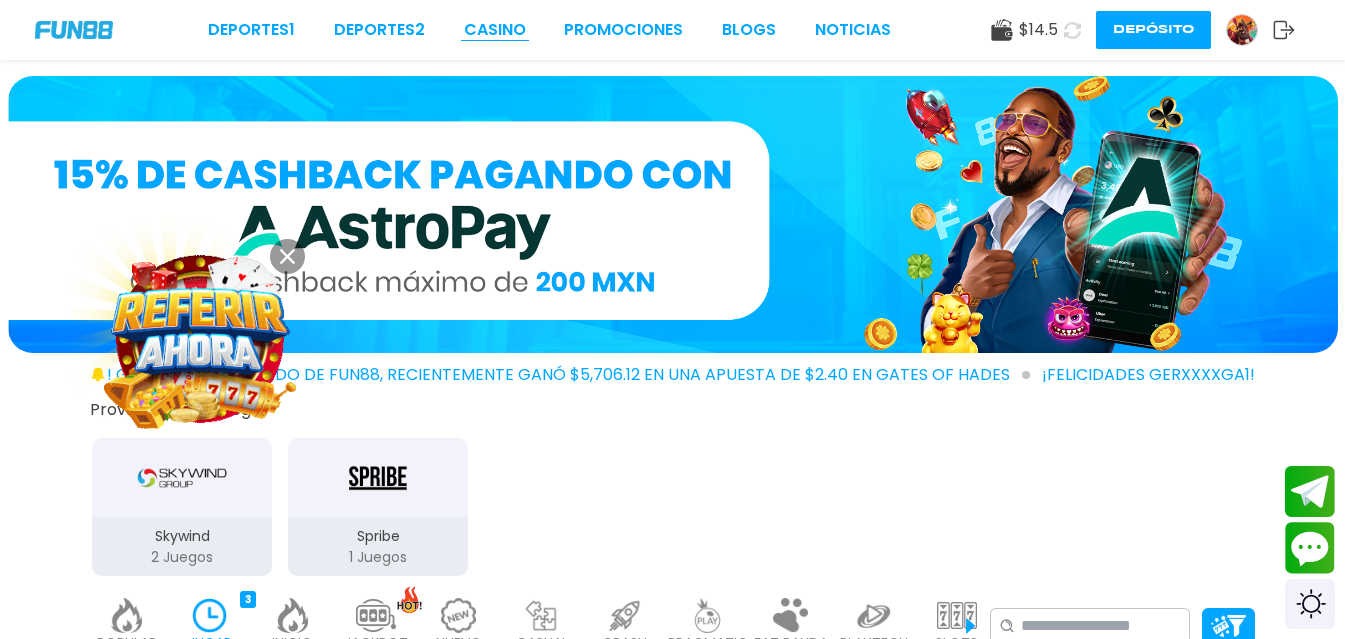 click on "CASINO" at bounding box center [495, 30] 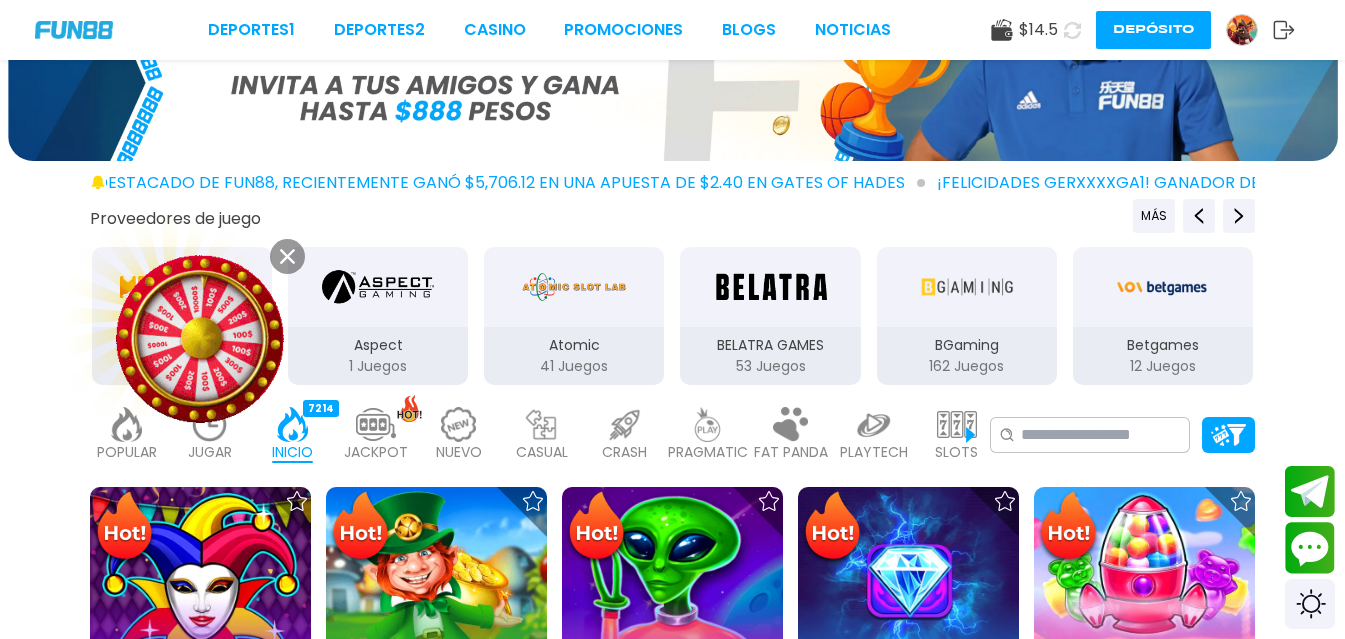 scroll, scrollTop: 200, scrollLeft: 0, axis: vertical 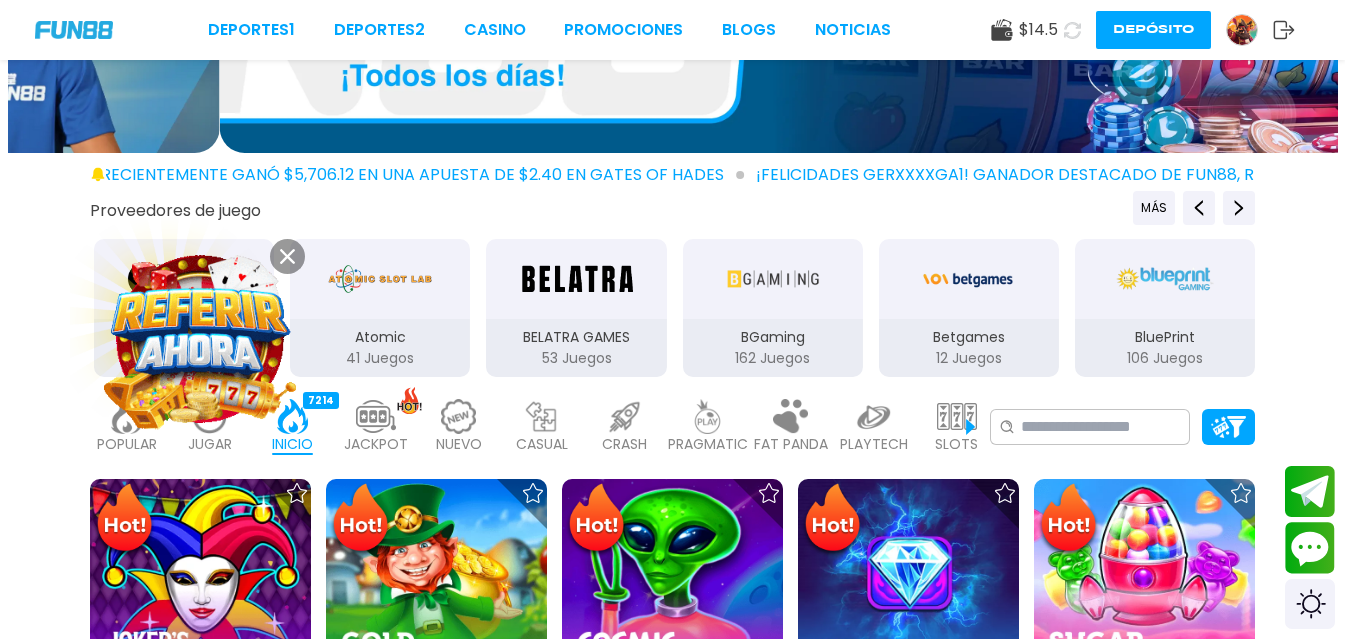 click on "JUGAR" at bounding box center (210, 444) 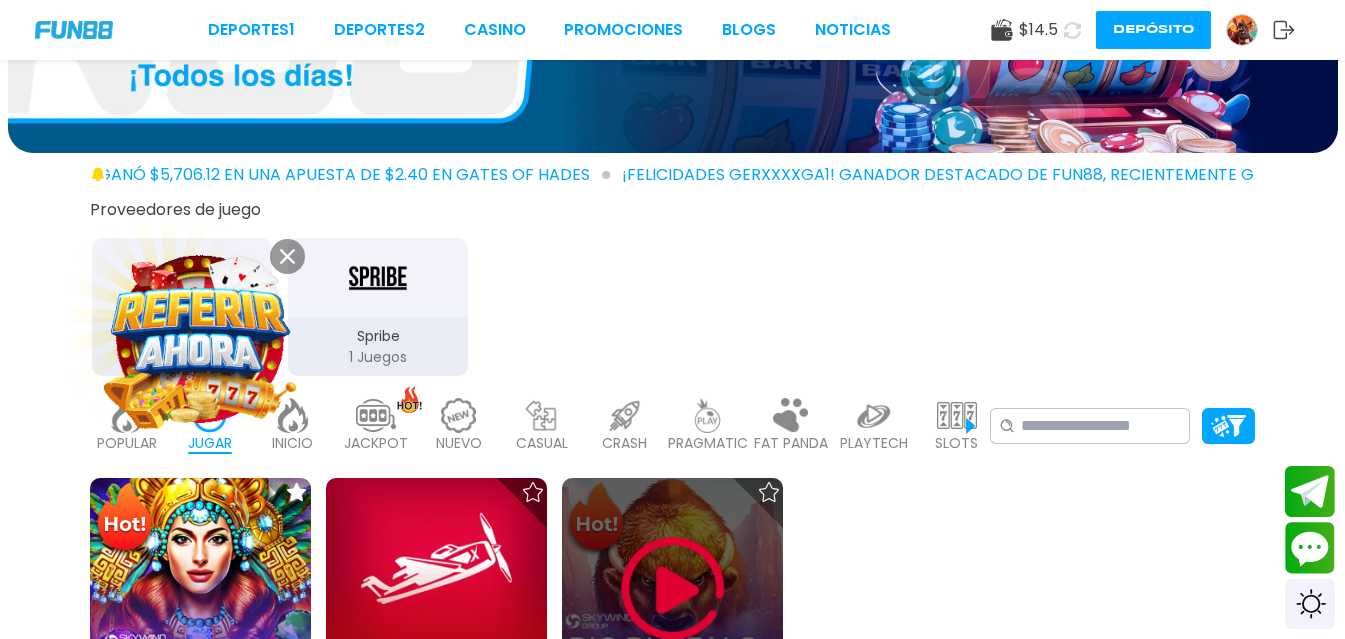 click at bounding box center (673, 589) 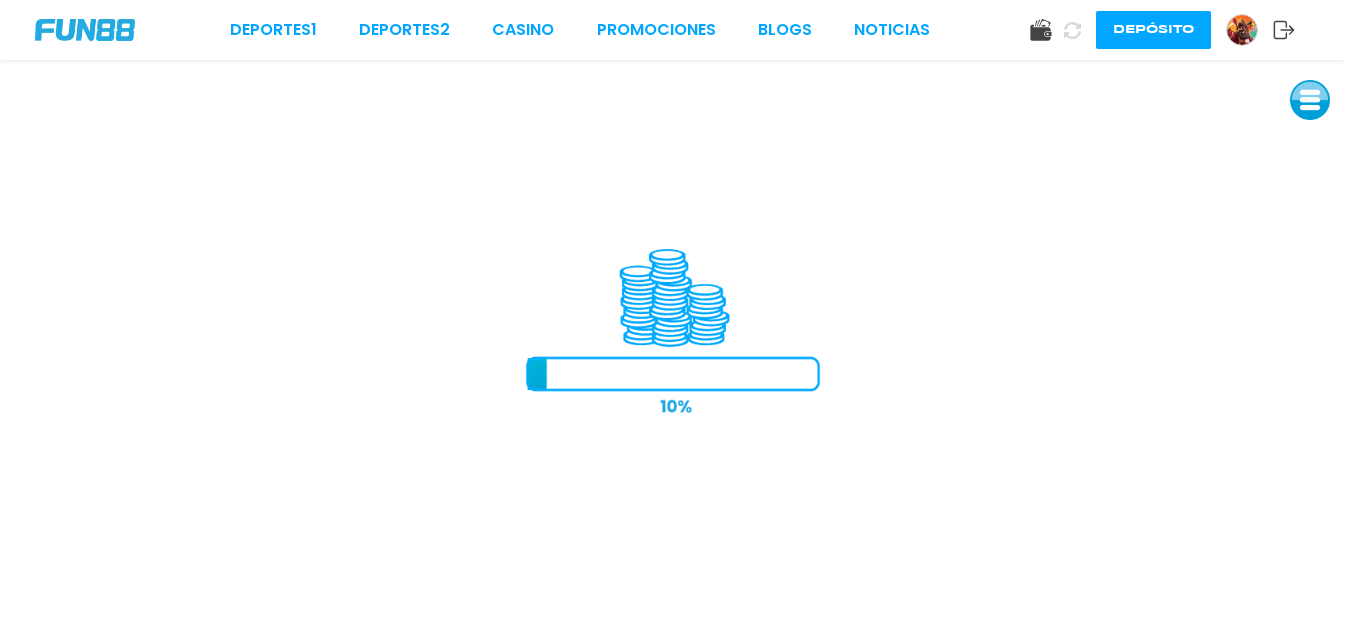 scroll, scrollTop: 0, scrollLeft: 0, axis: both 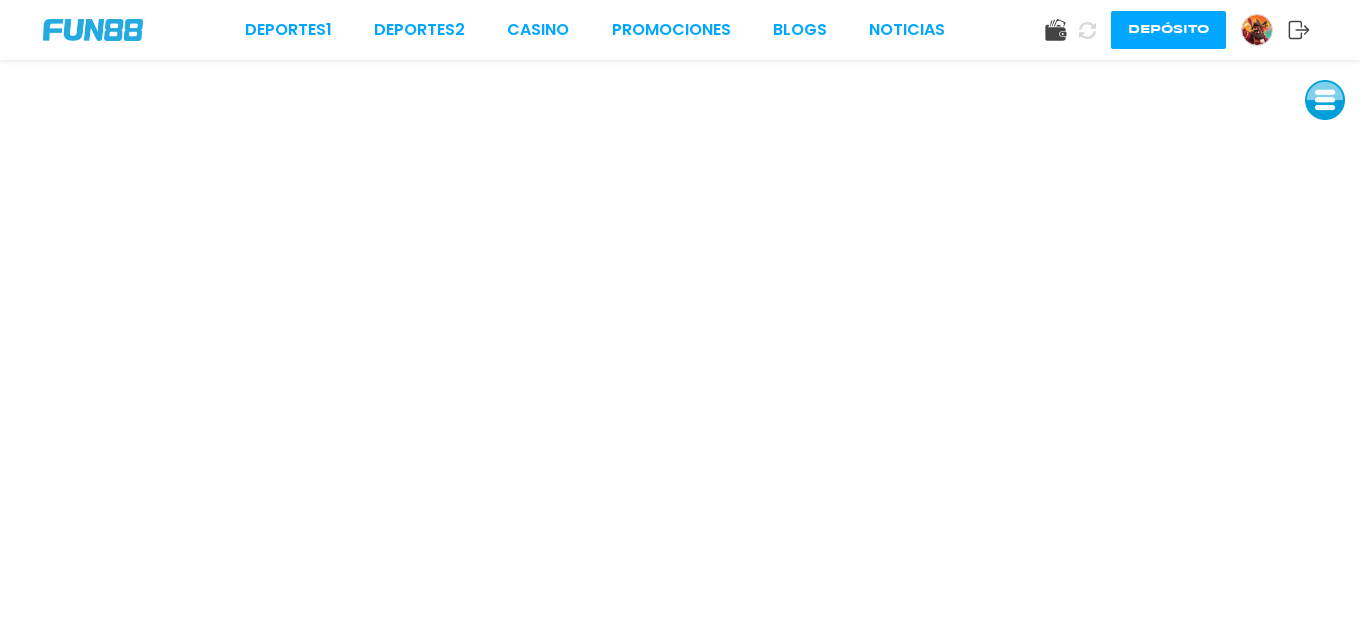 click at bounding box center (1257, 30) 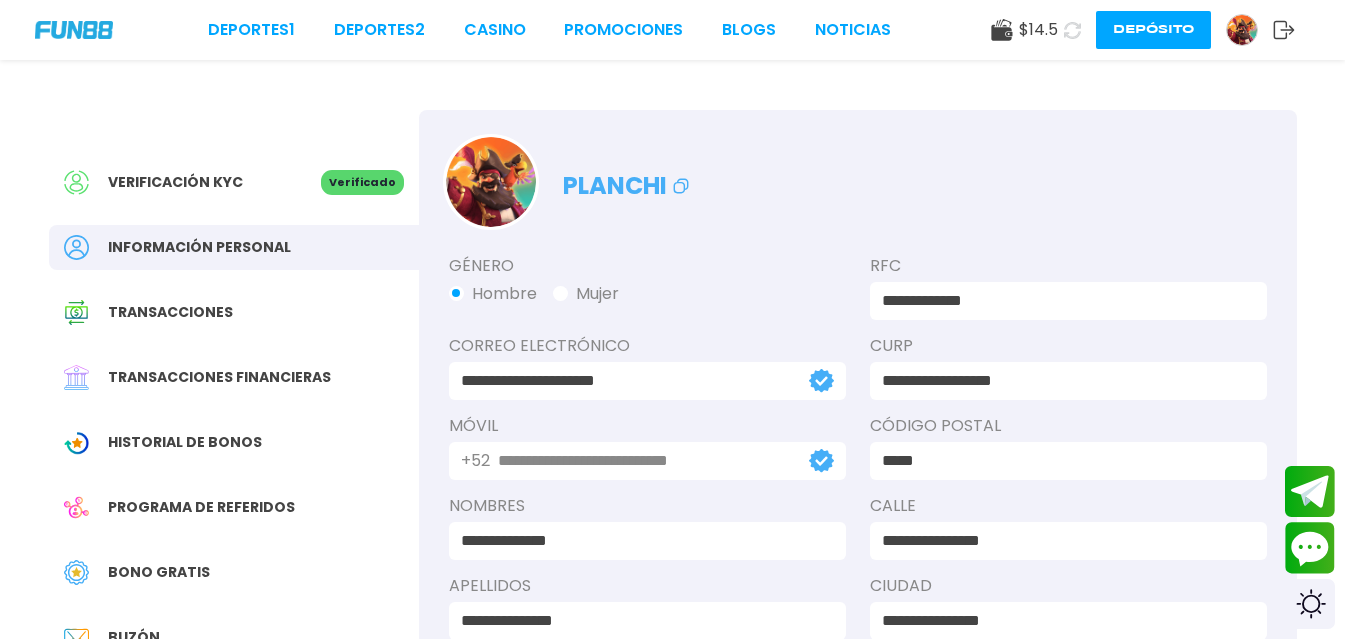 click on "Bono Gratis" at bounding box center [159, 572] 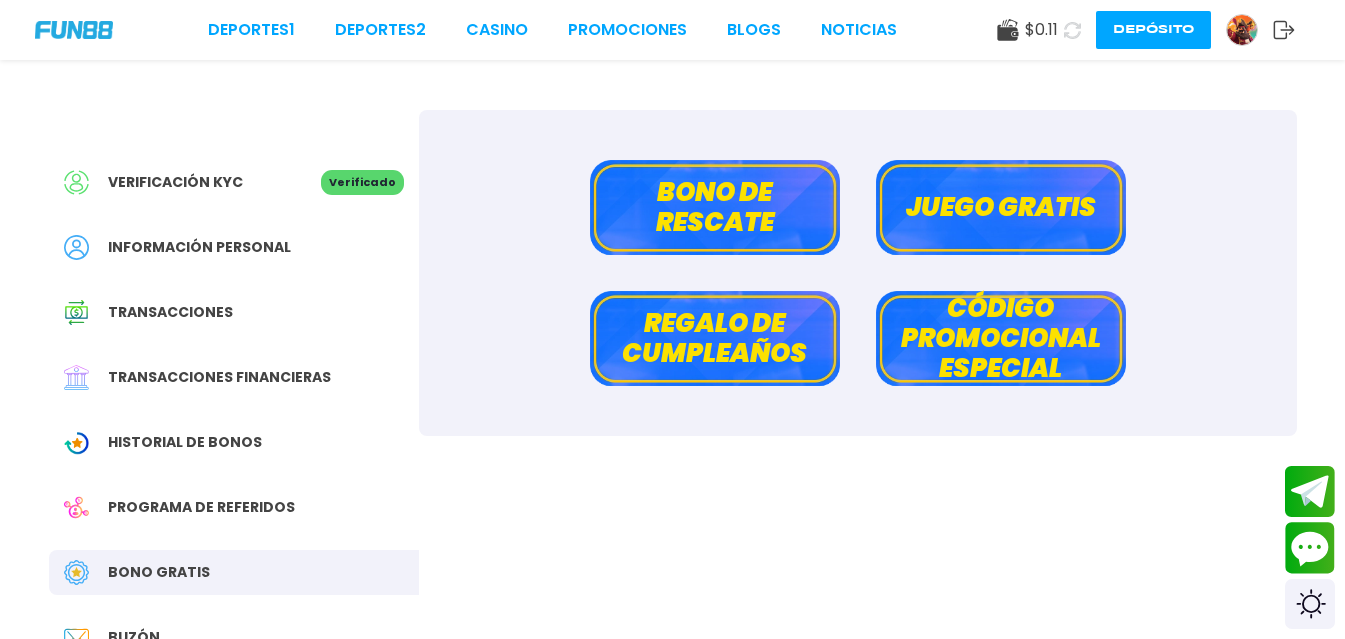 click on "Bono de rescate" at bounding box center (715, 207) 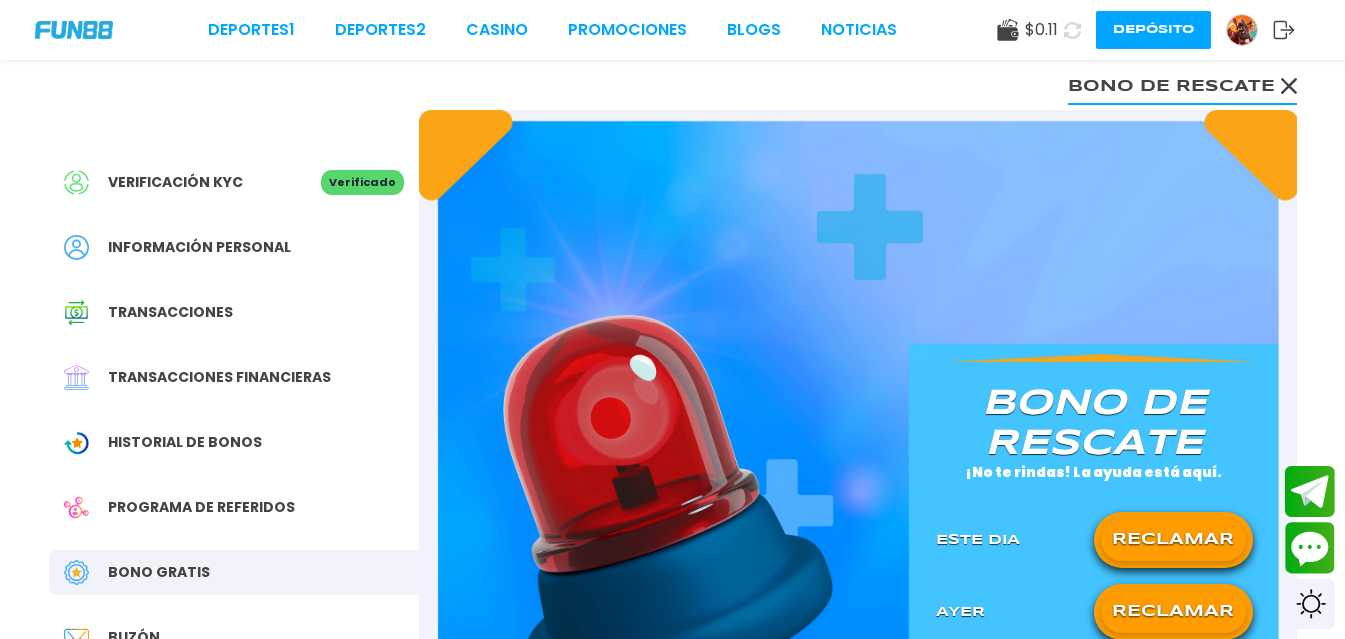 click on "RECLAMAR" at bounding box center (1173, 540) 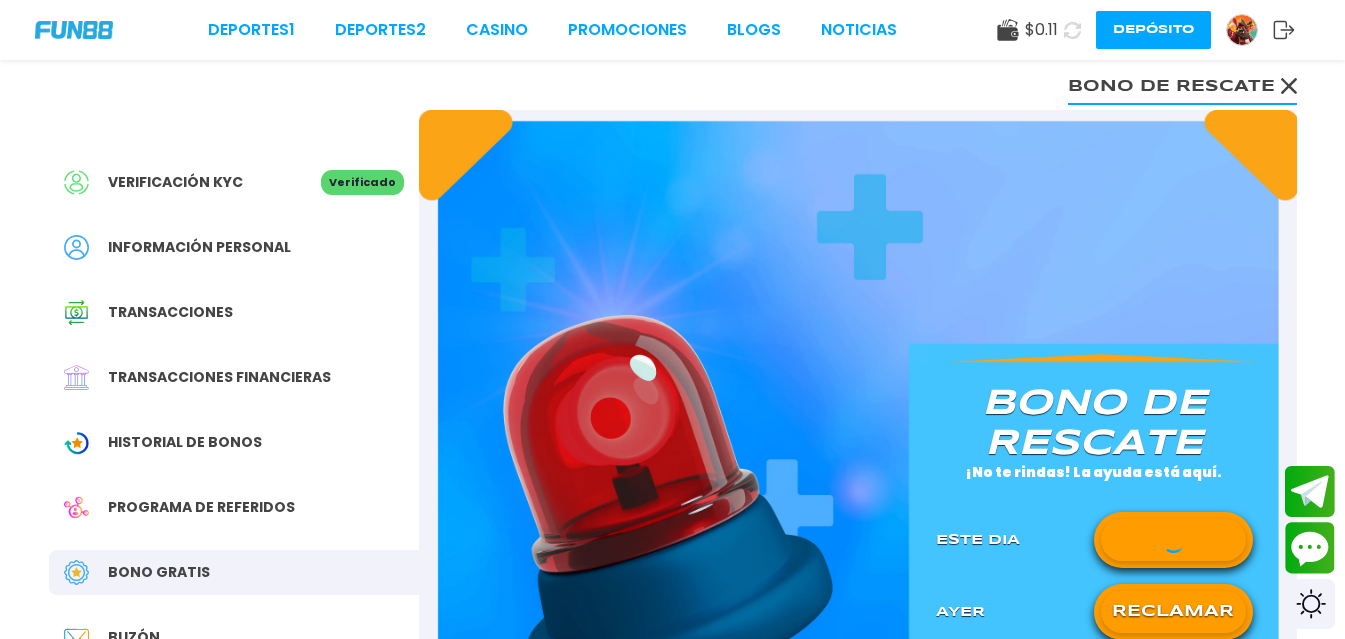 click at bounding box center (1173, 540) 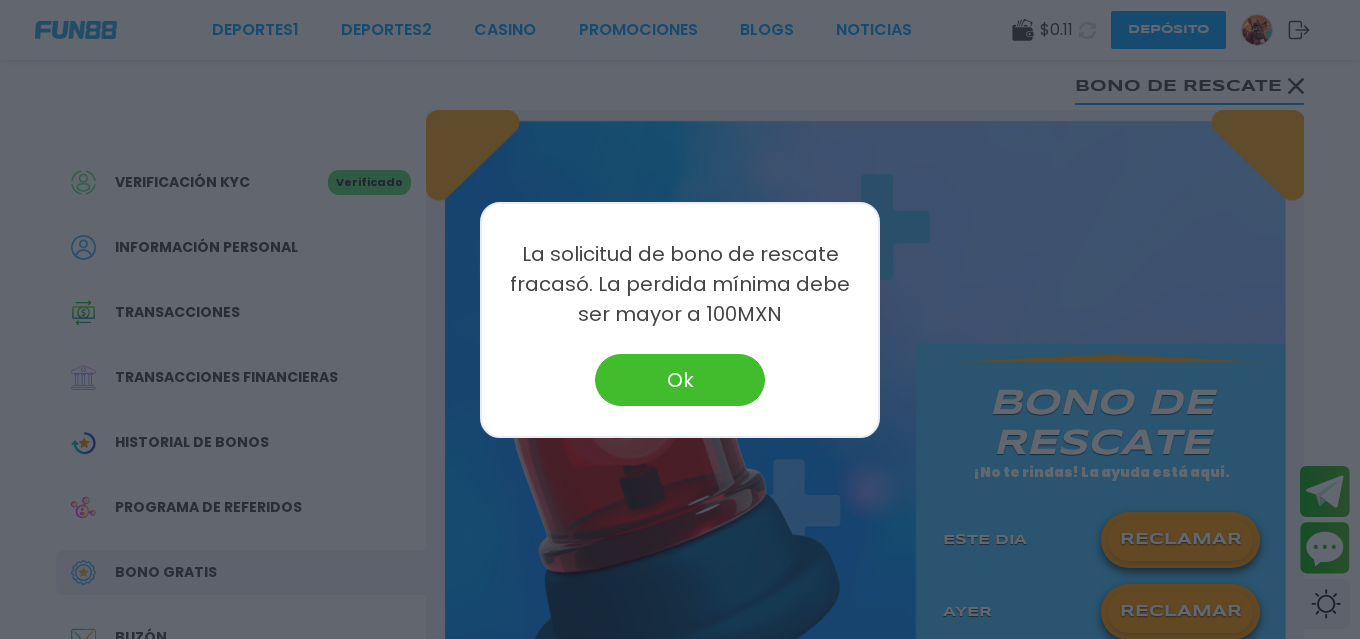 click at bounding box center [680, 319] 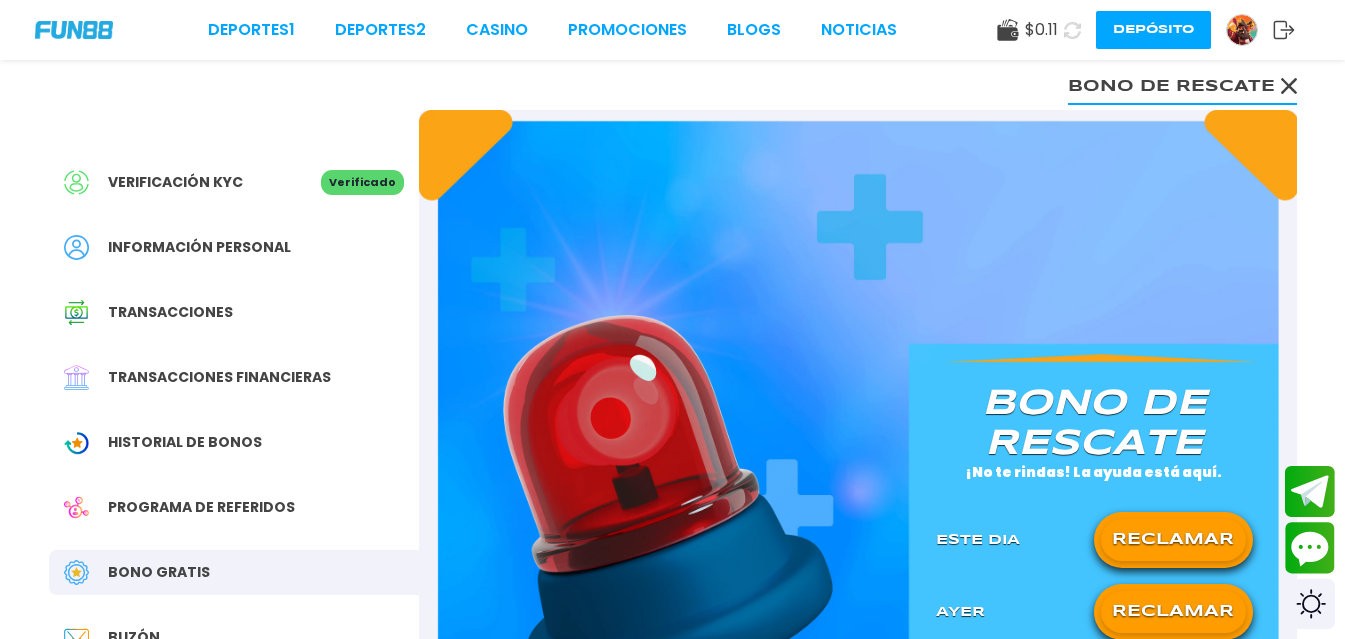 click on "Bono de rescate" at bounding box center (1182, 85) 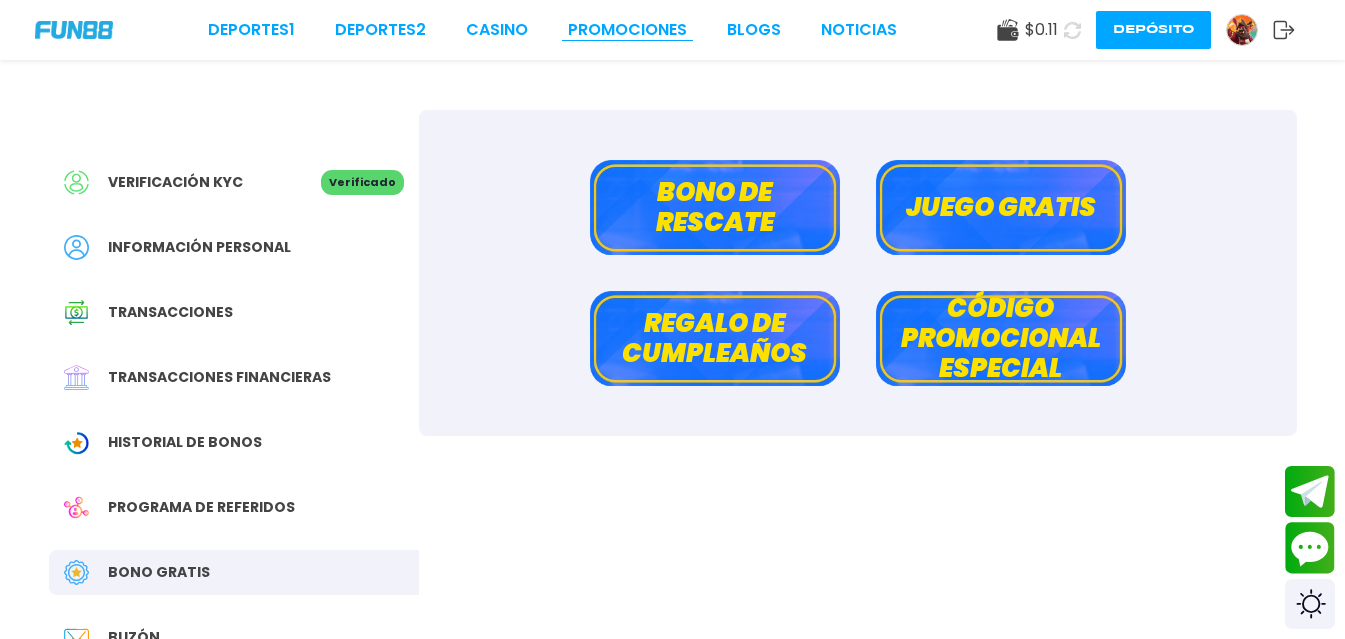 click on "Promociones" at bounding box center (627, 30) 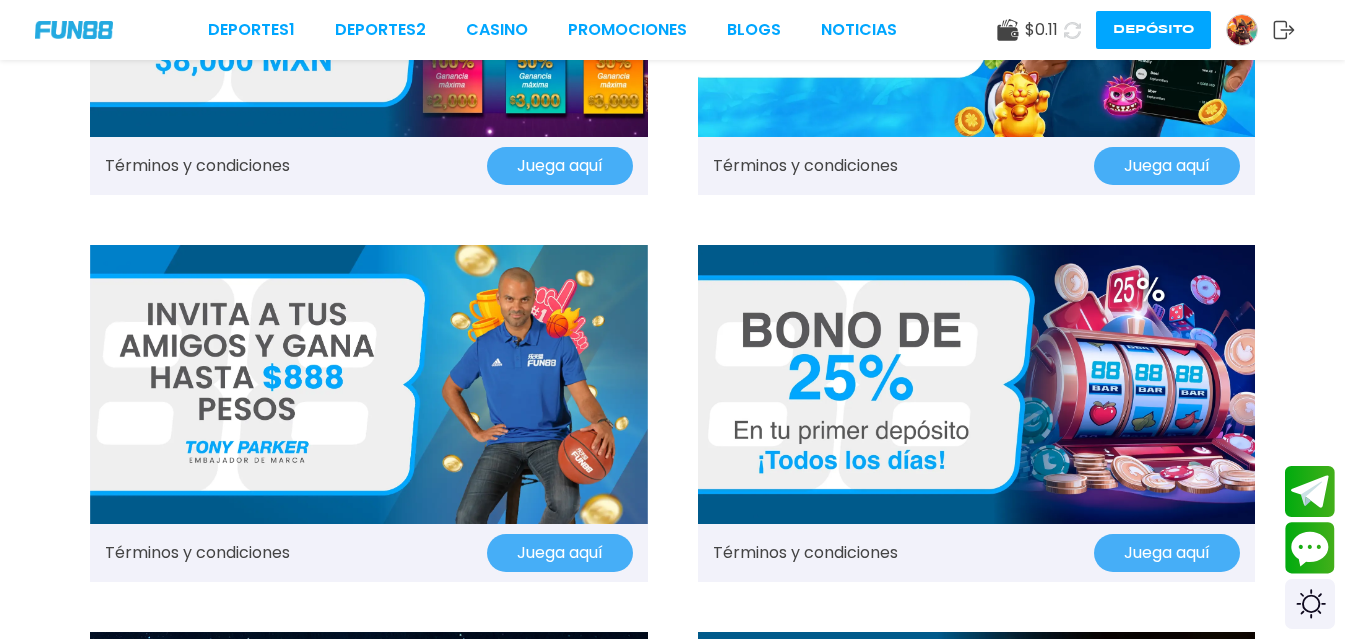 scroll, scrollTop: 300, scrollLeft: 0, axis: vertical 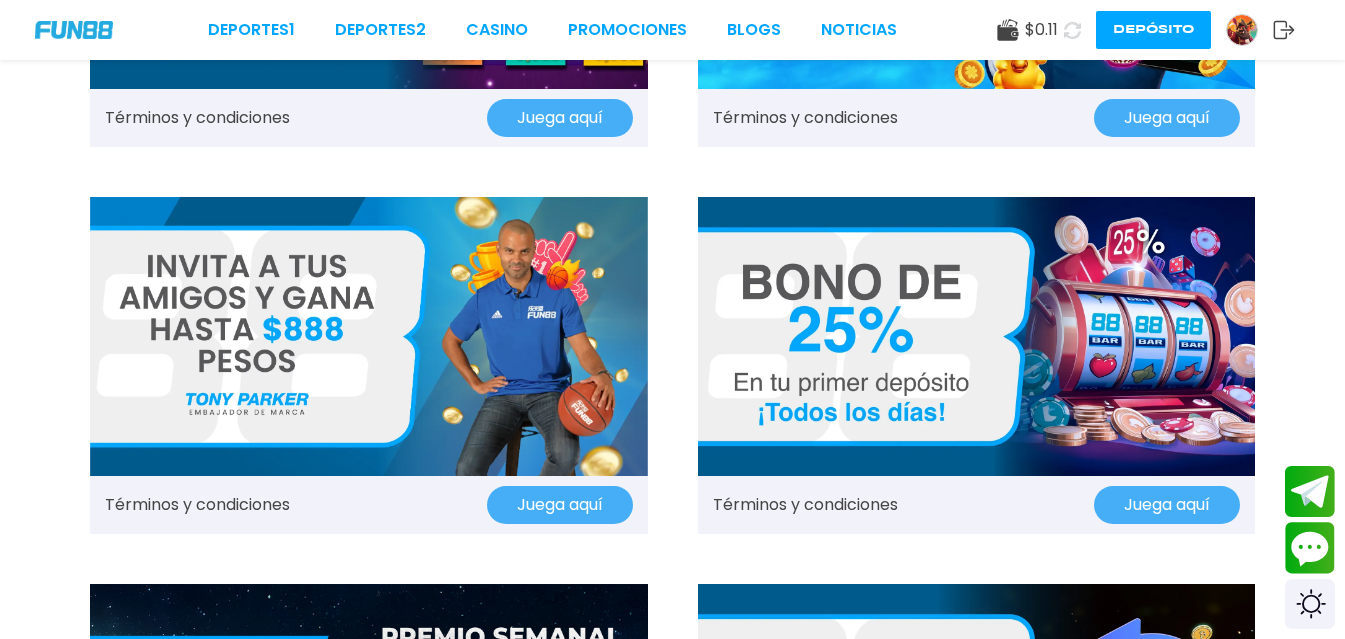 click on "Juega aquí" at bounding box center [560, 505] 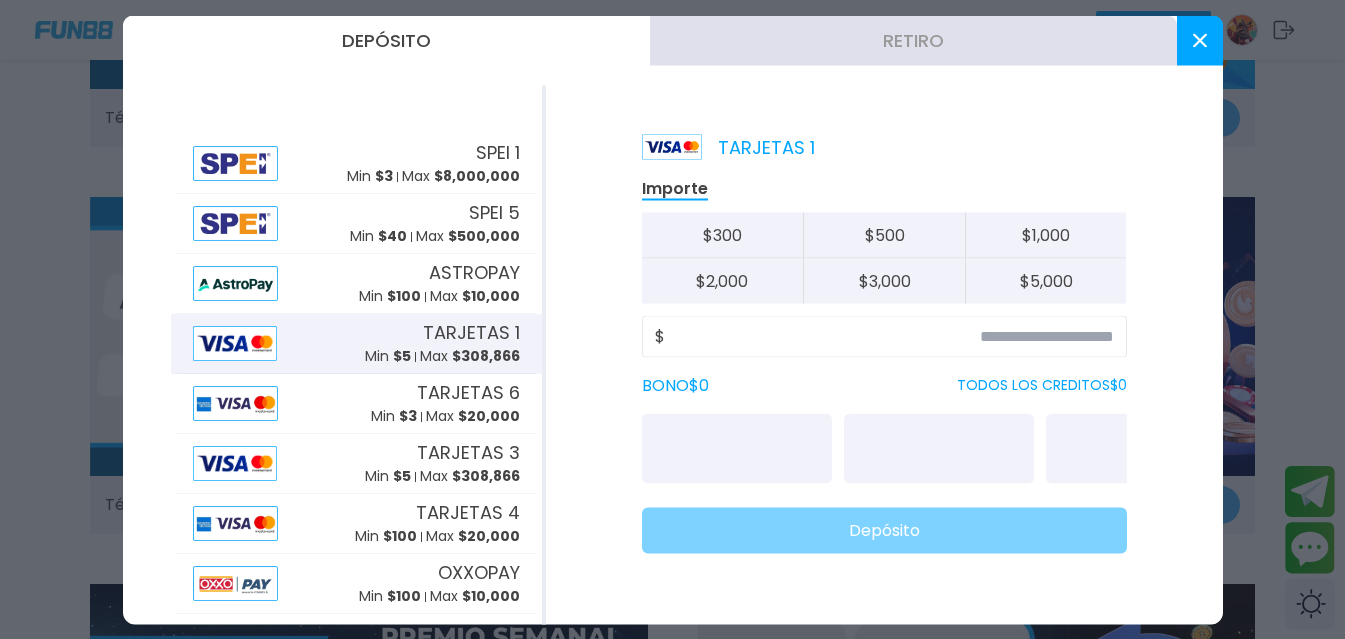 click at bounding box center [1200, 40] 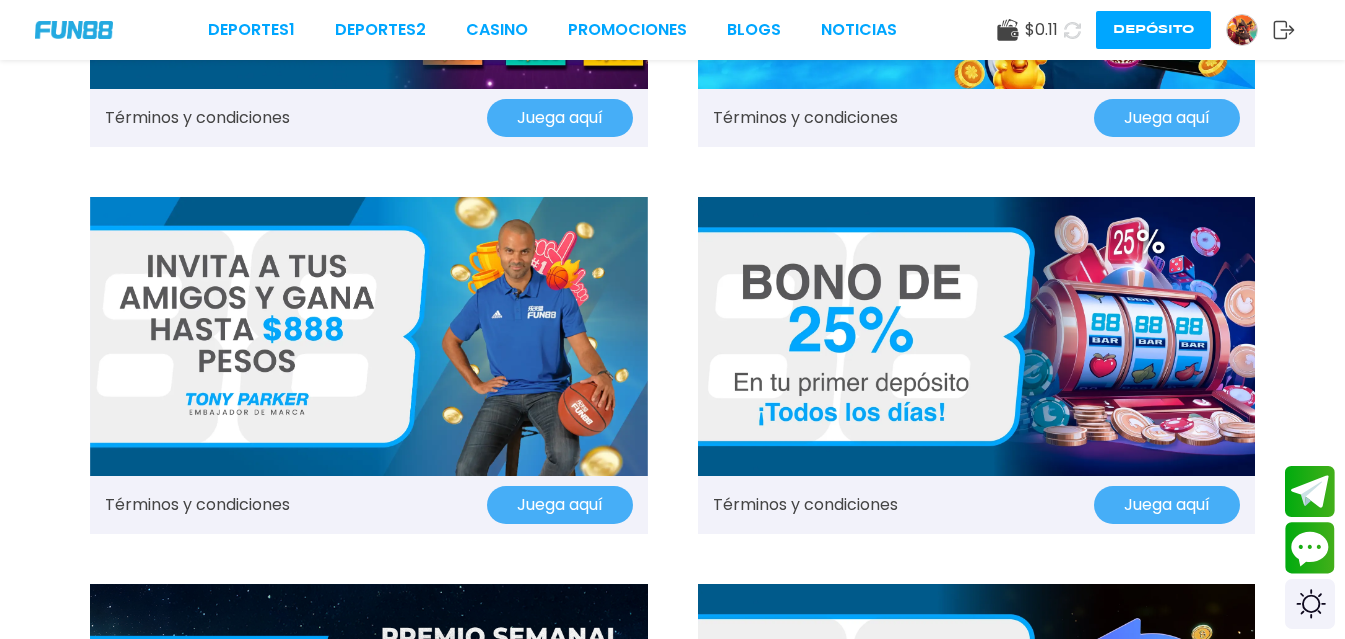 click at bounding box center [369, 336] 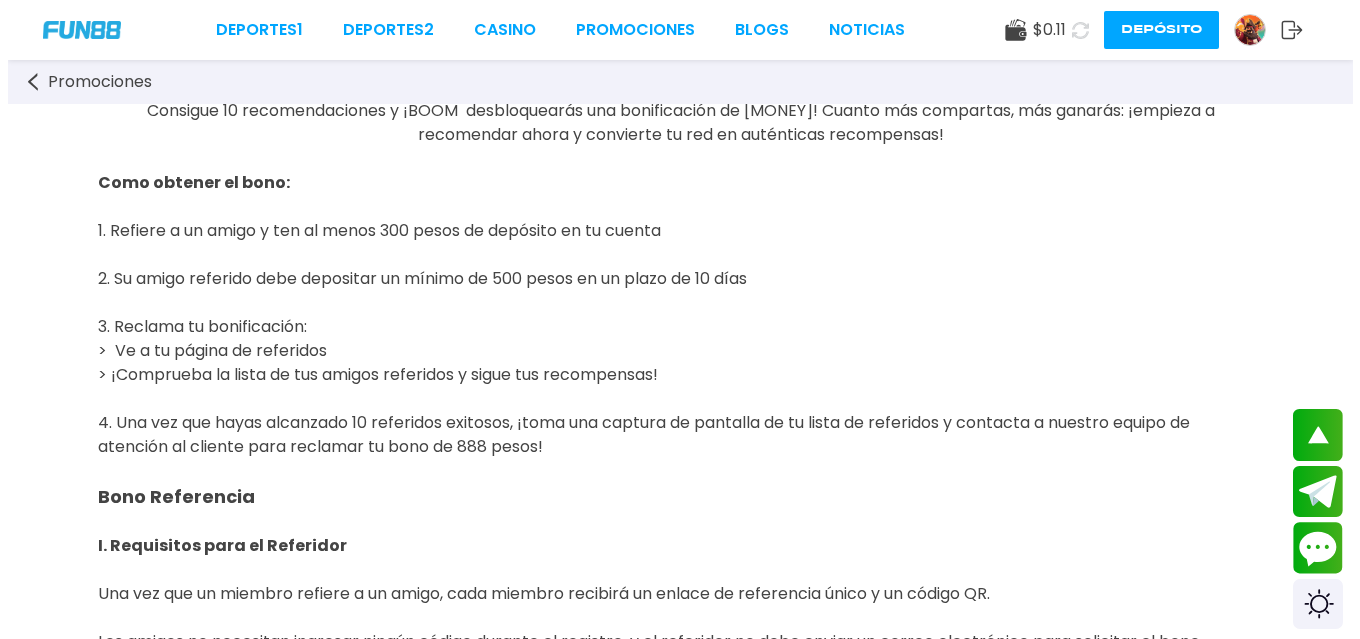 scroll, scrollTop: 100, scrollLeft: 0, axis: vertical 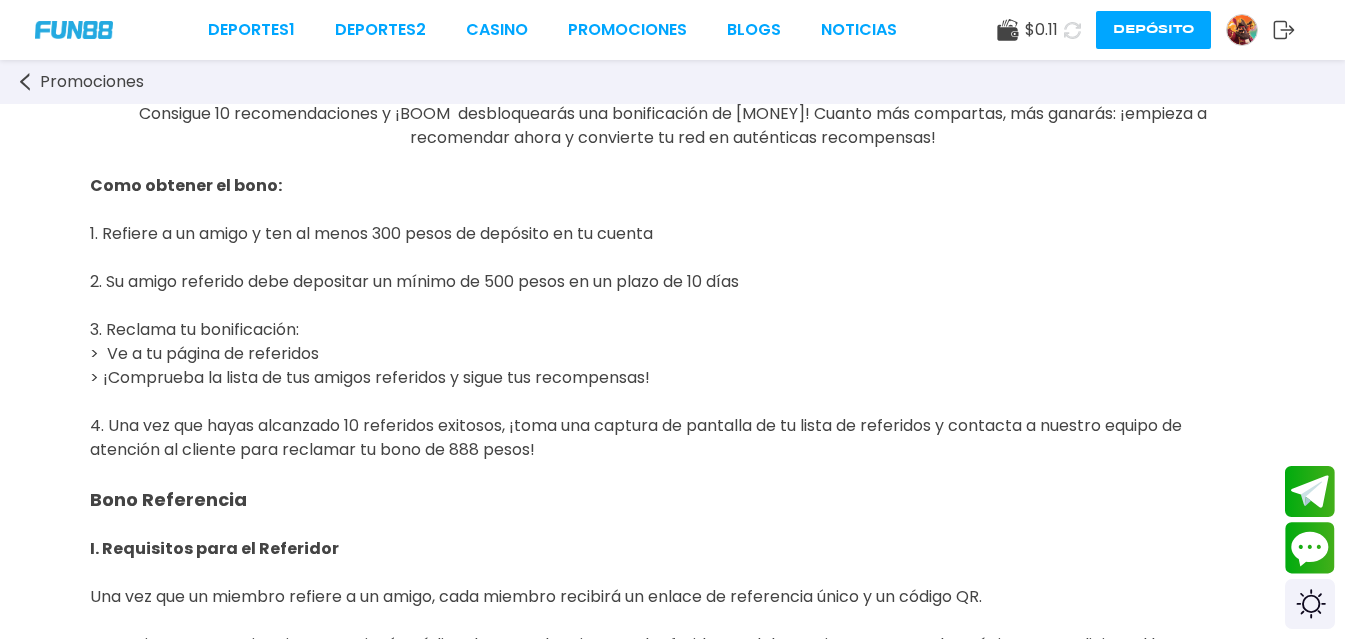 click 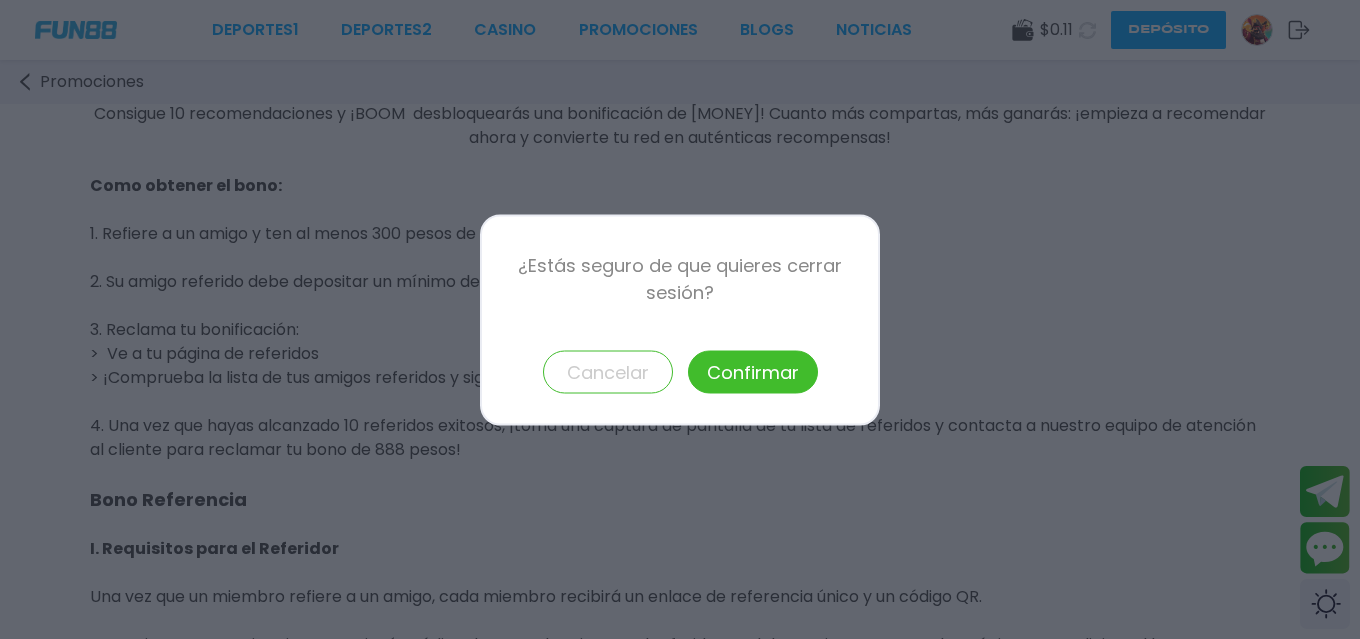 click on "Confirmar" at bounding box center (753, 371) 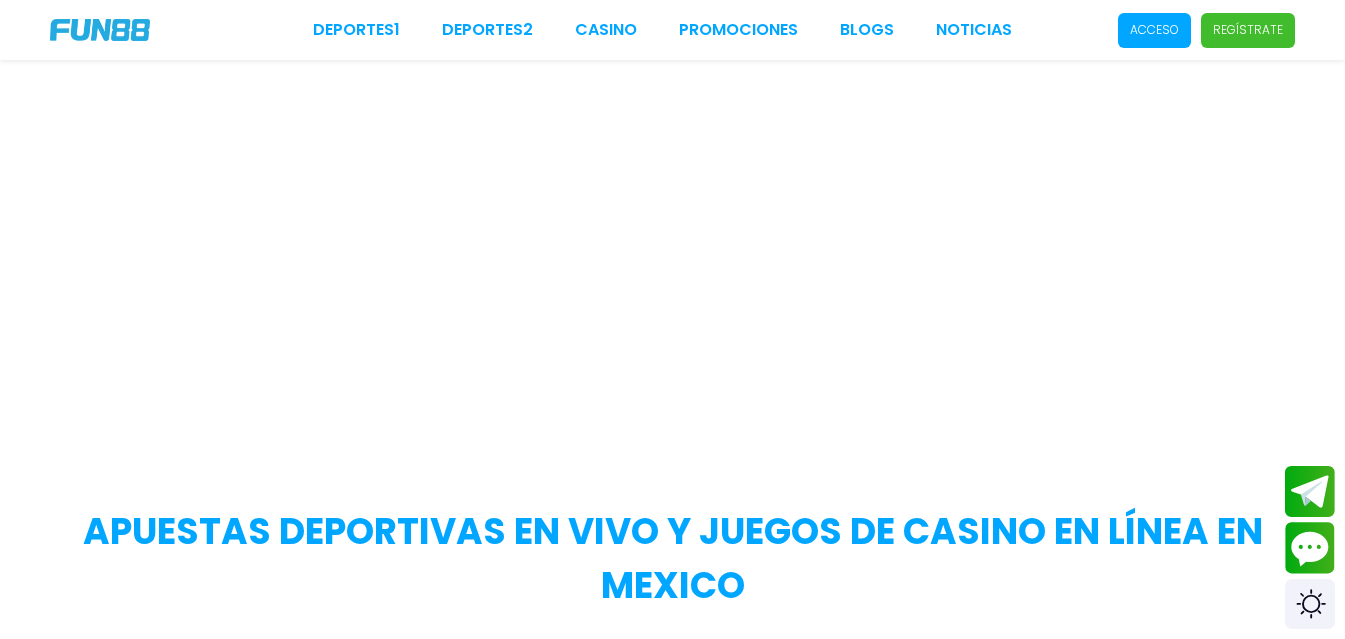 scroll, scrollTop: 81, scrollLeft: 0, axis: vertical 